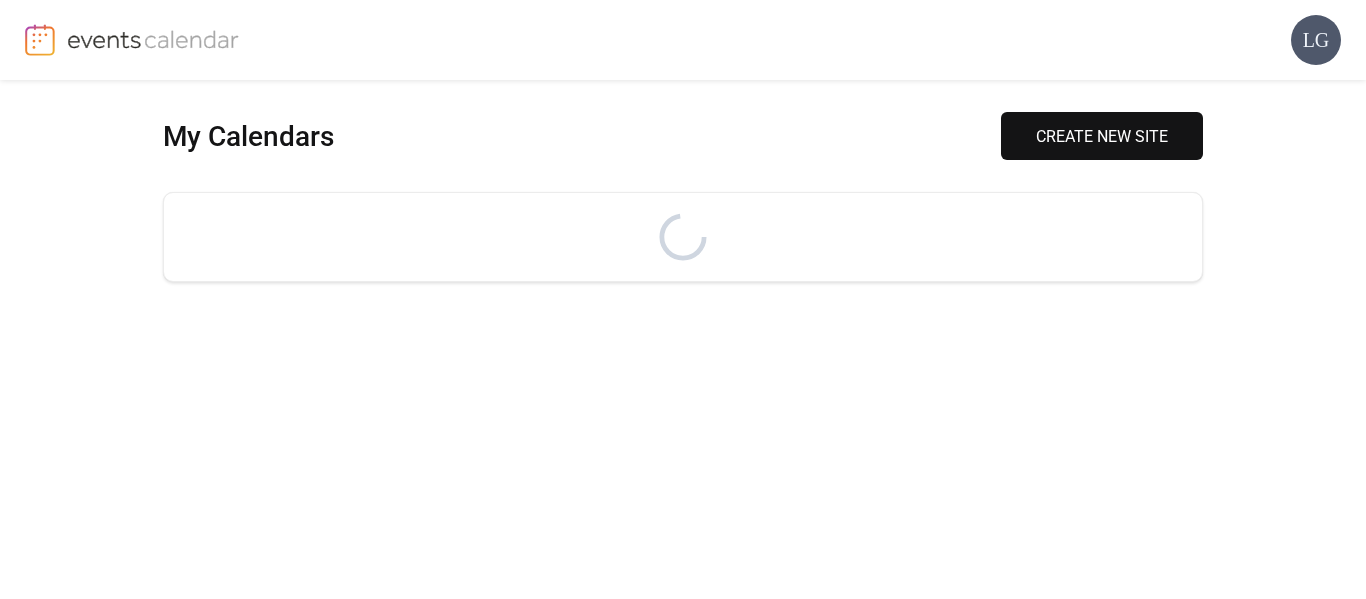 scroll, scrollTop: 0, scrollLeft: 0, axis: both 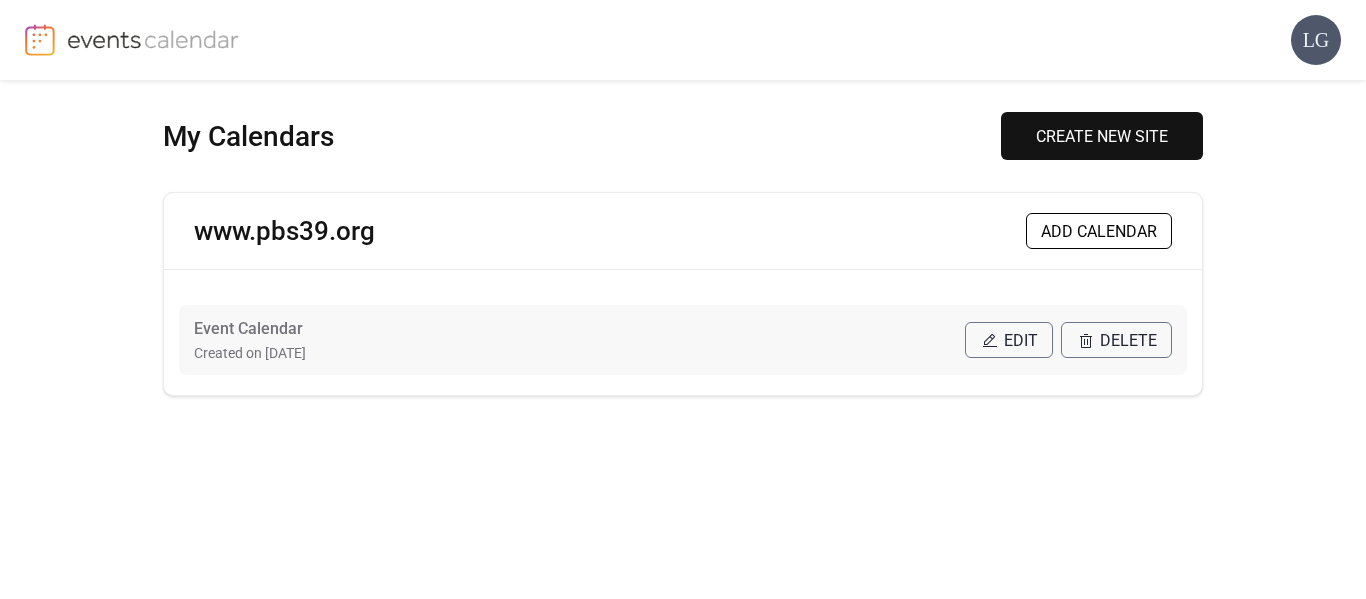 click on "Edit" at bounding box center [1021, 341] 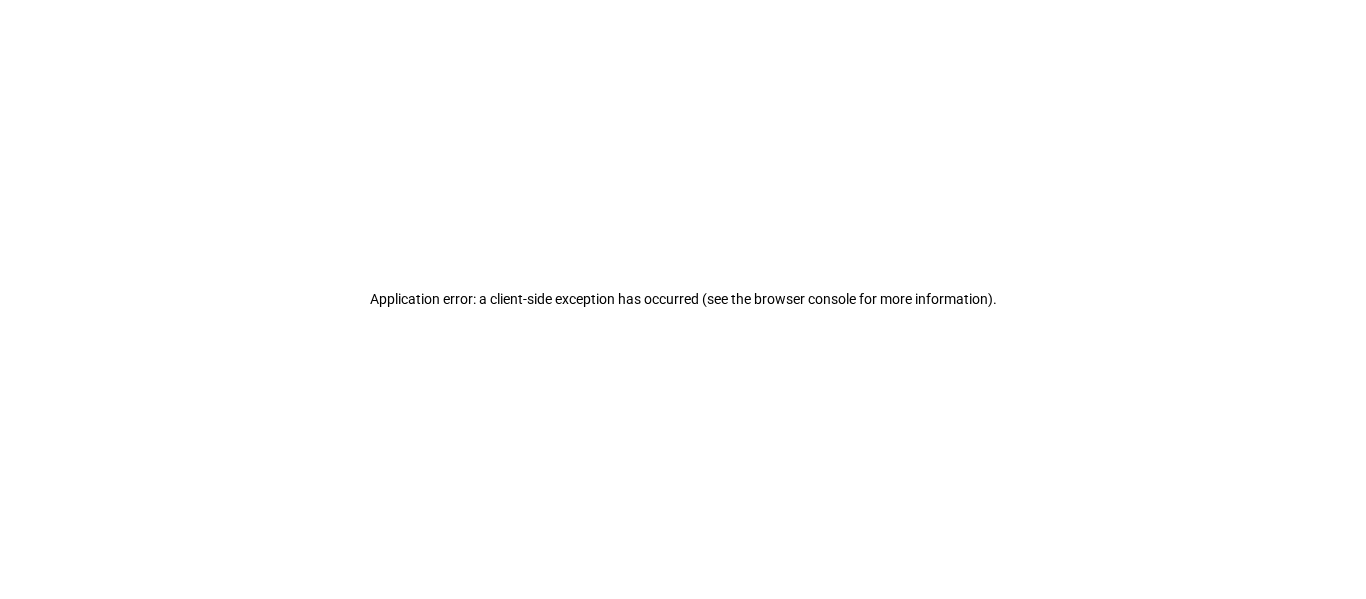 click on "Application error: a client-side exception has occurred (see the browser console for more information) ." at bounding box center (683, 299) 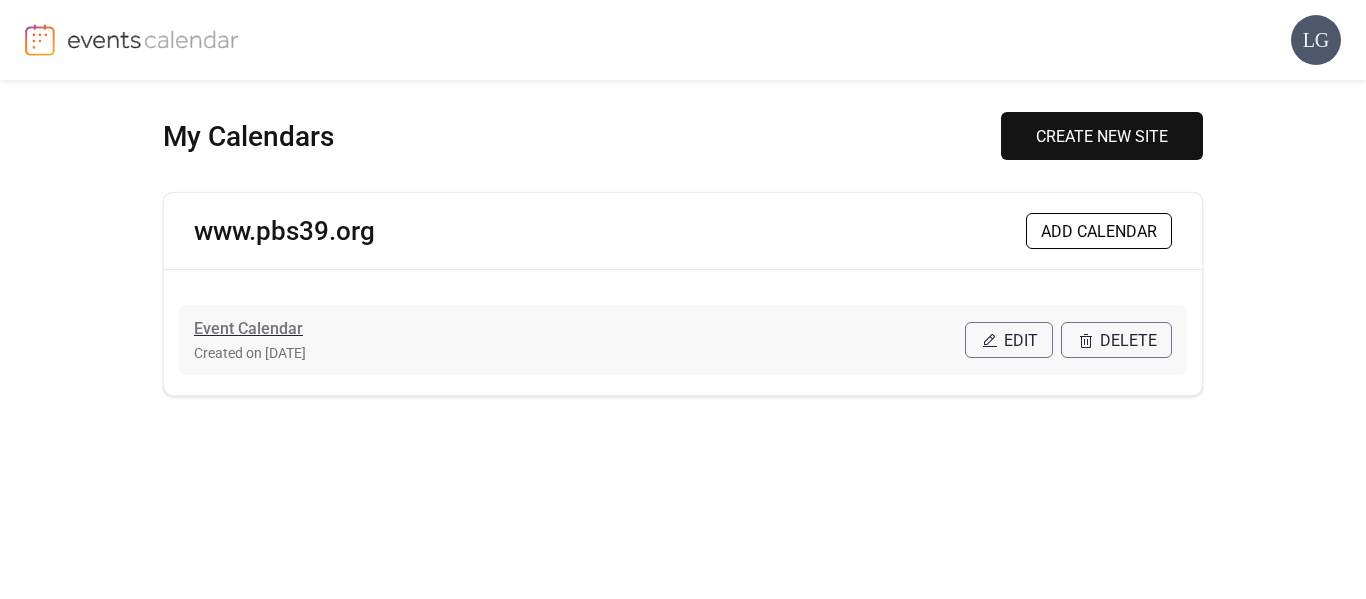 click on "Event Calendar" at bounding box center (248, 329) 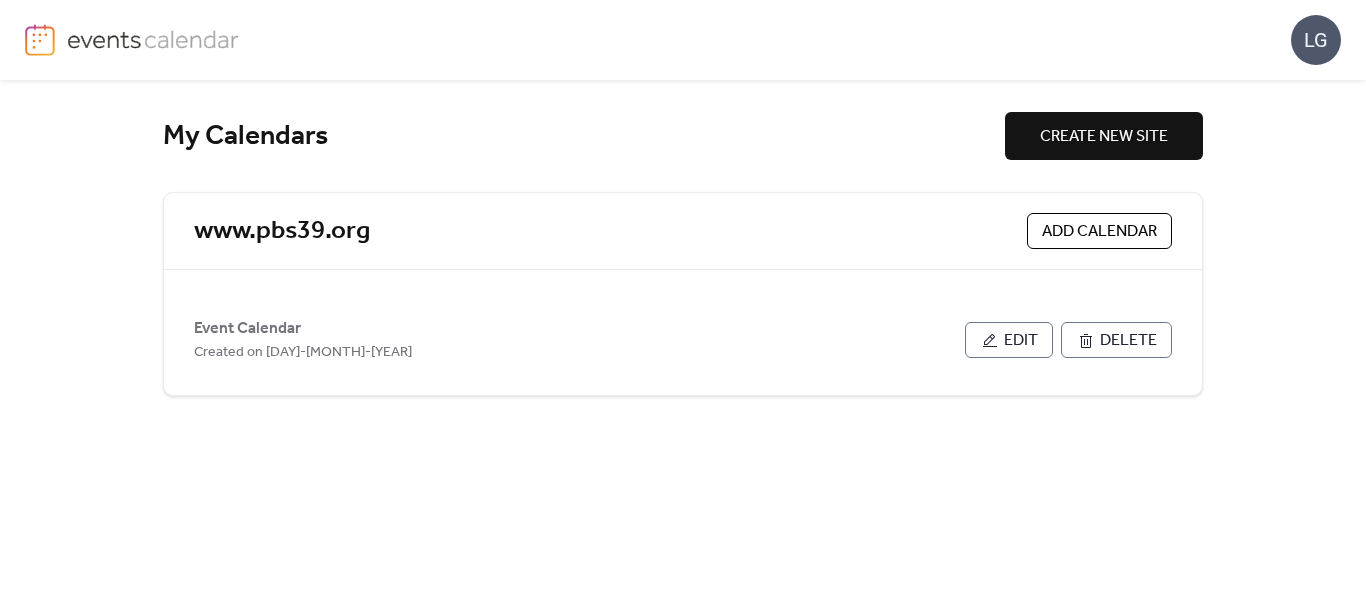 scroll, scrollTop: 0, scrollLeft: 0, axis: both 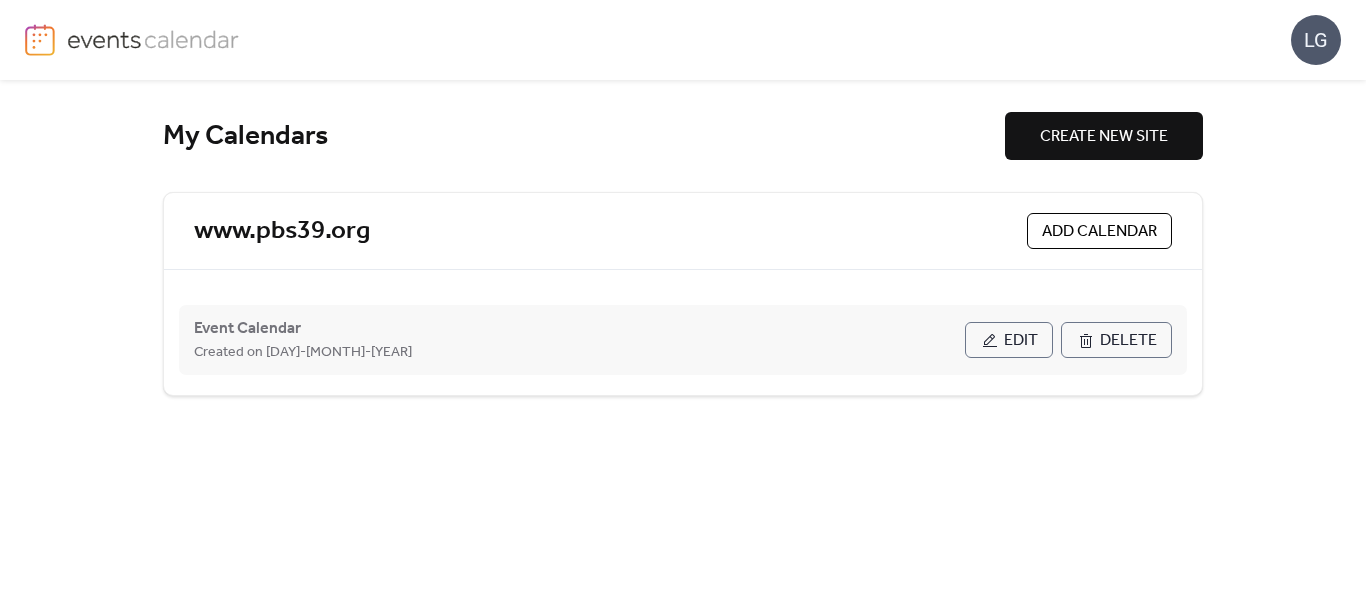 click on "Edit" at bounding box center [1009, 340] 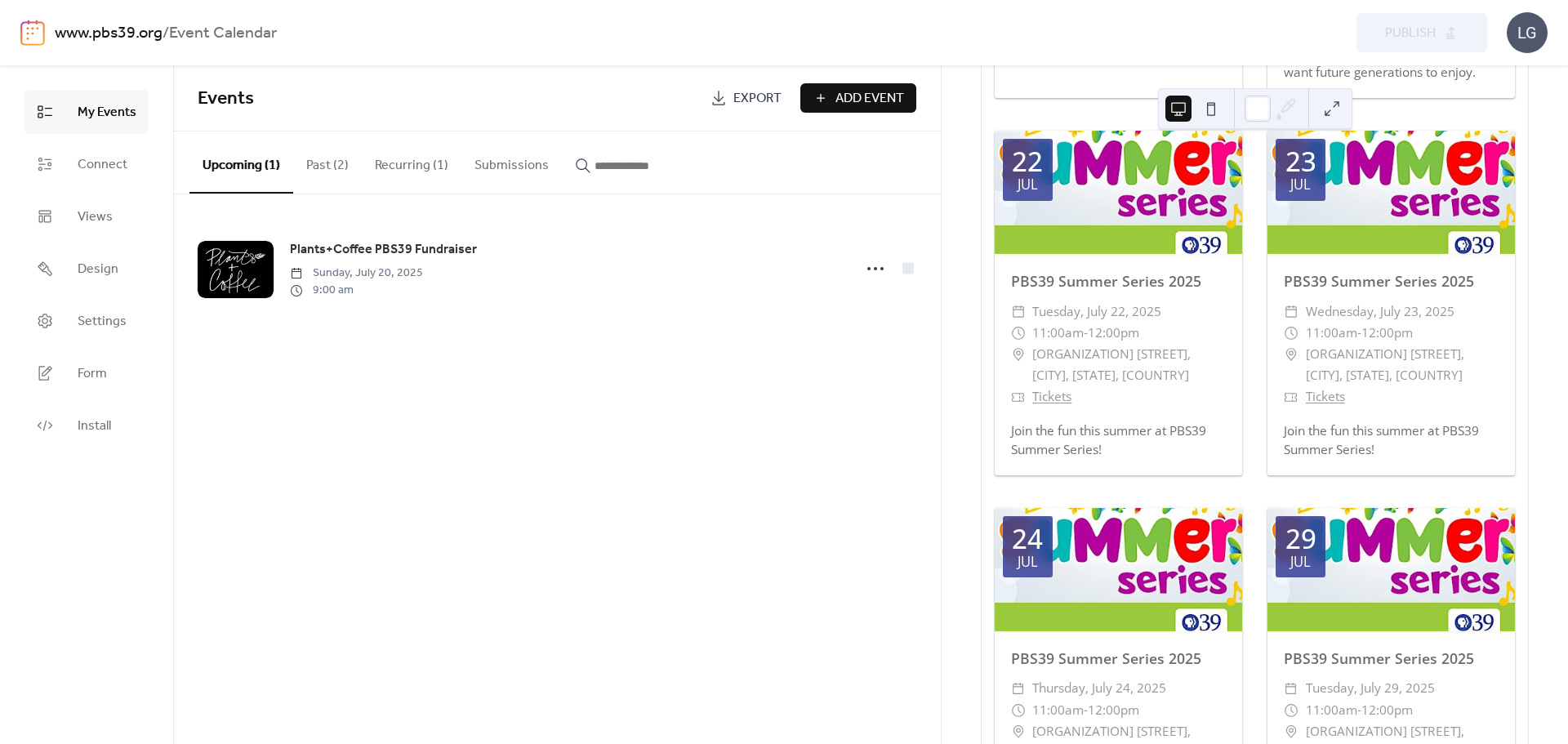 scroll, scrollTop: 1388, scrollLeft: 0, axis: vertical 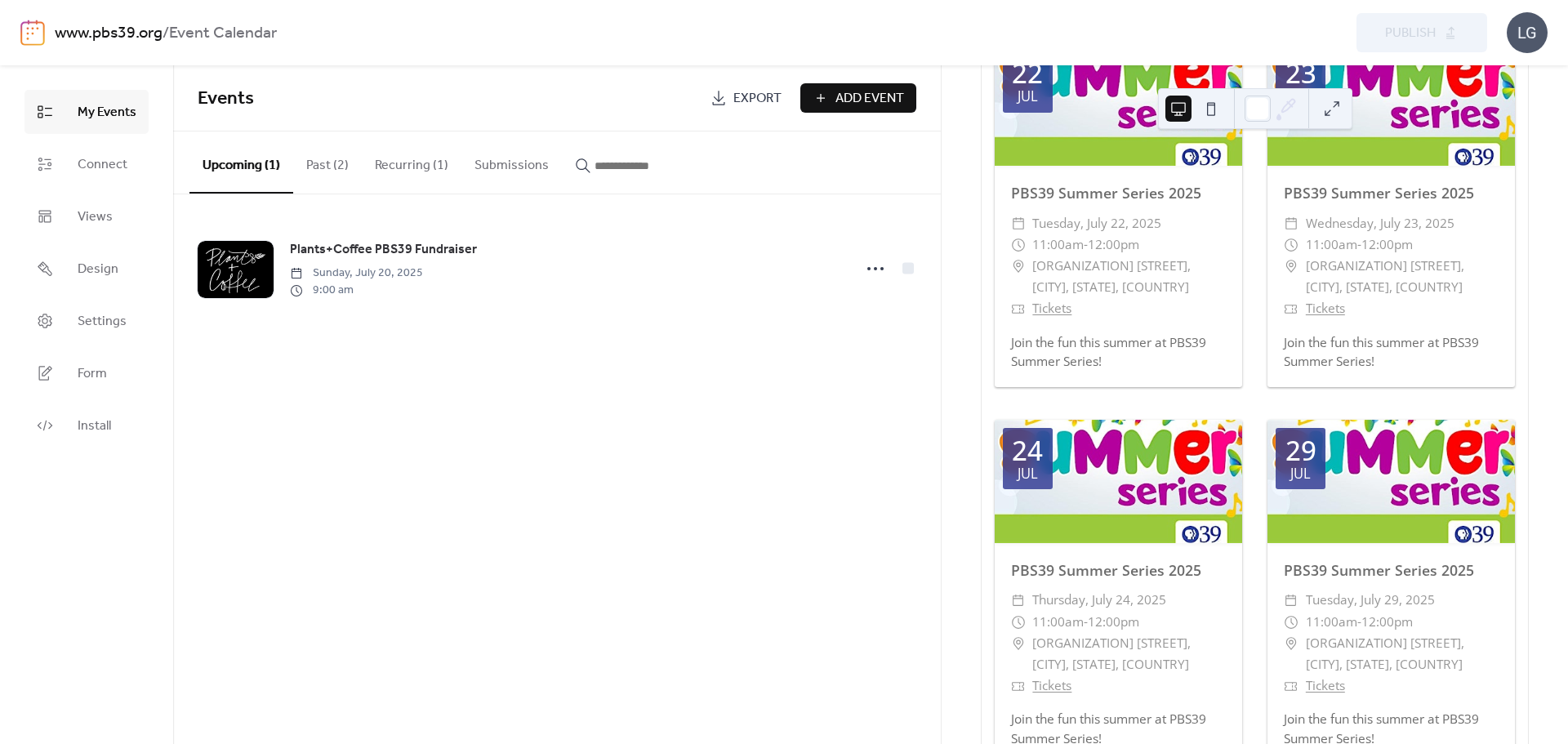 click on "Add Event" at bounding box center (870, 99) 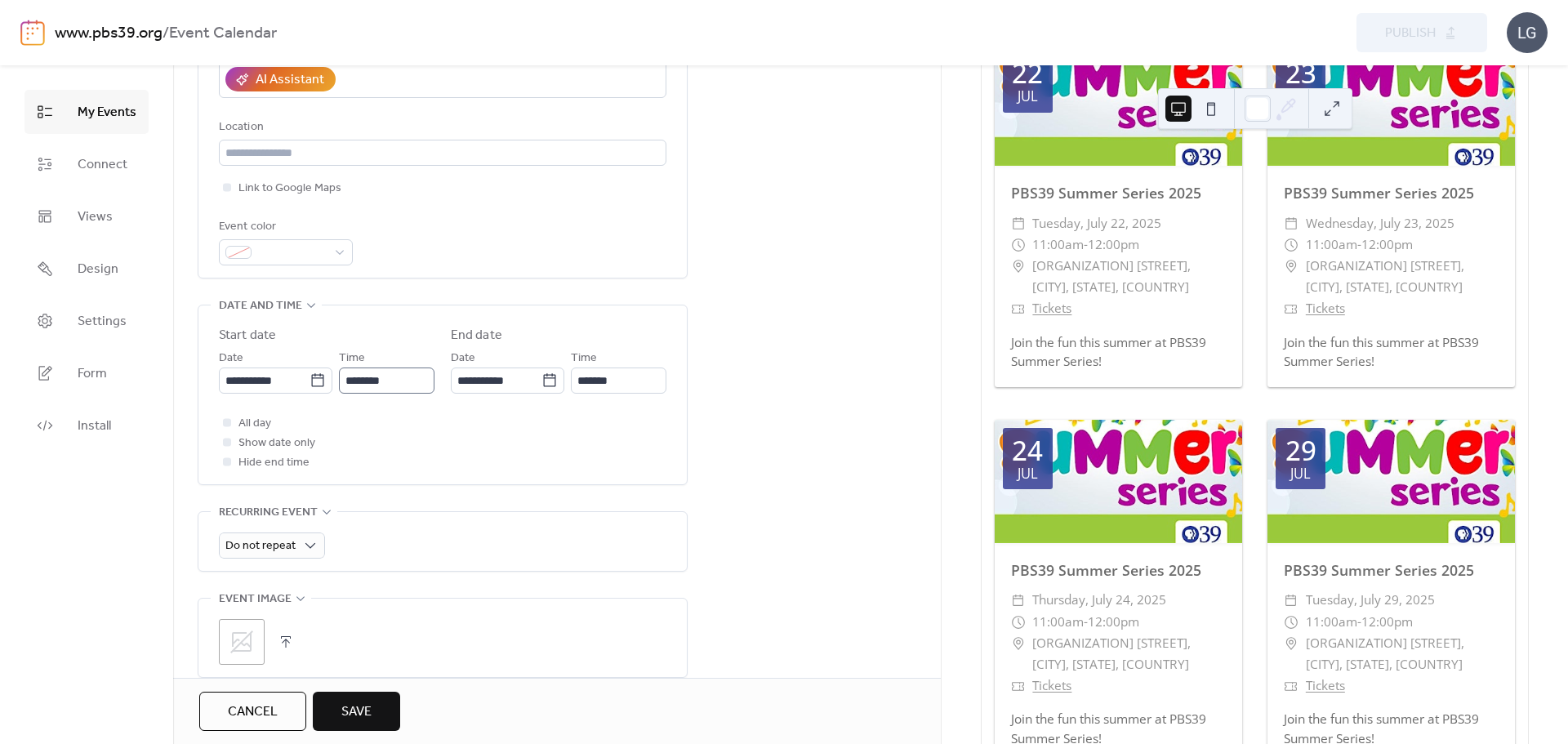 scroll, scrollTop: 0, scrollLeft: 0, axis: both 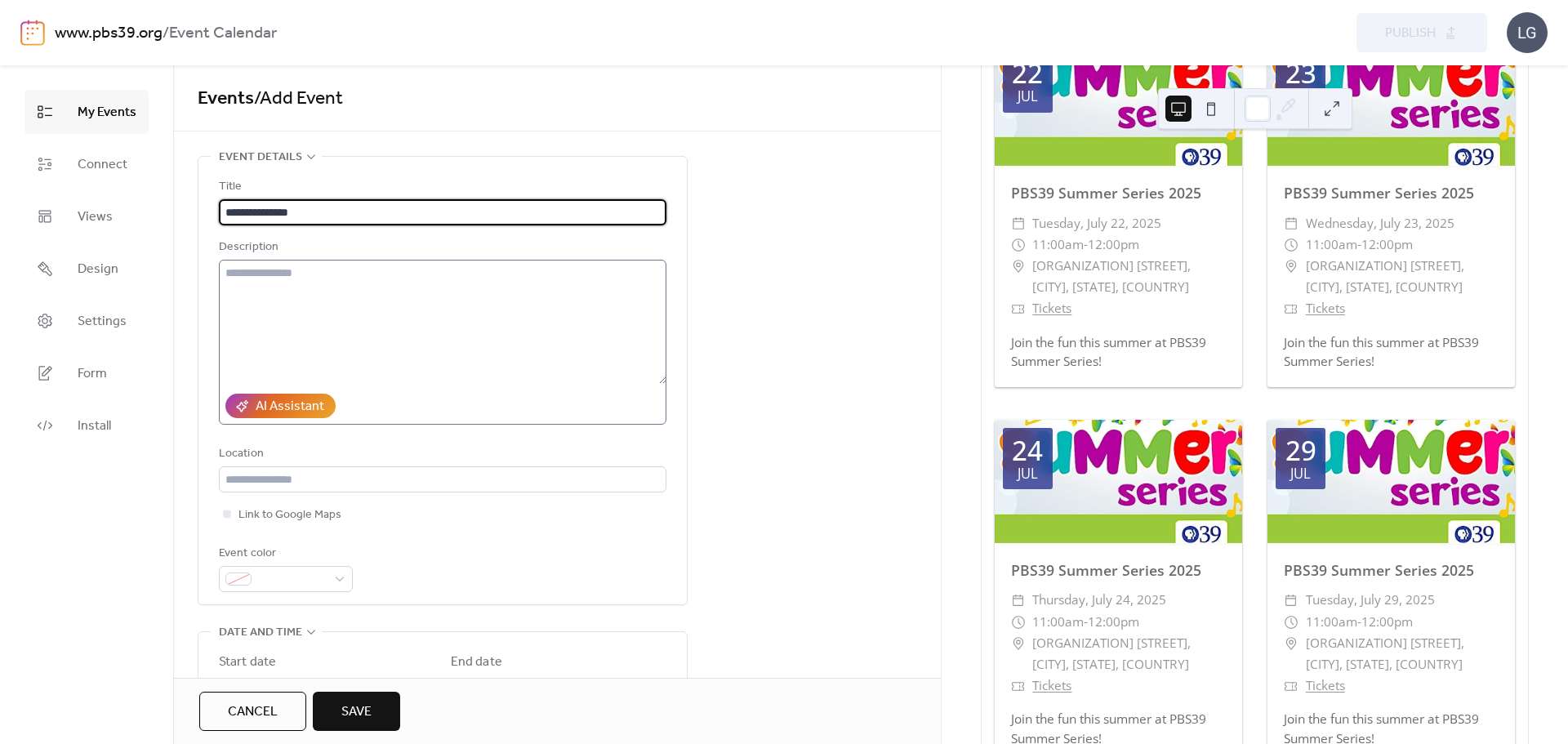 type on "**********" 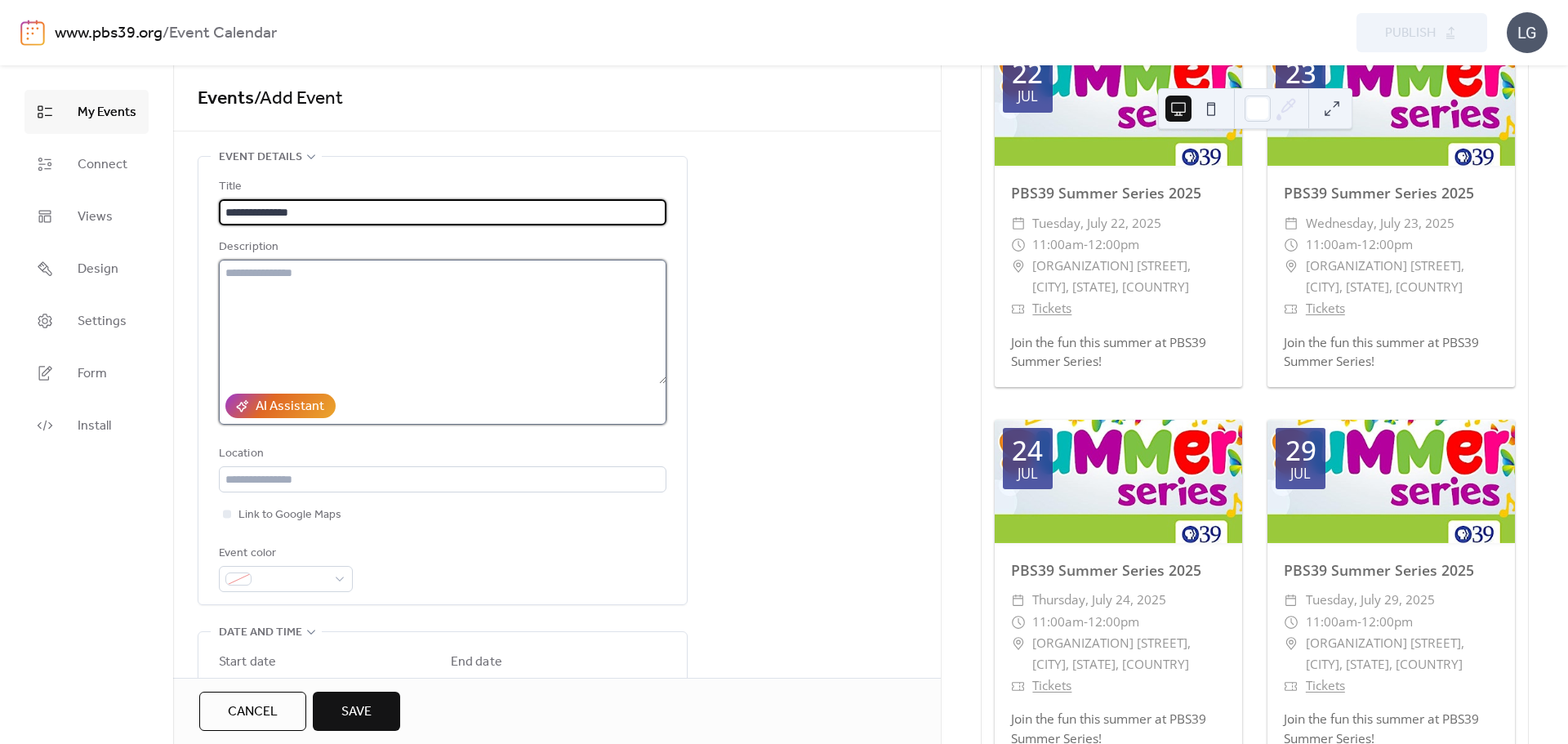 click at bounding box center (443, 322) 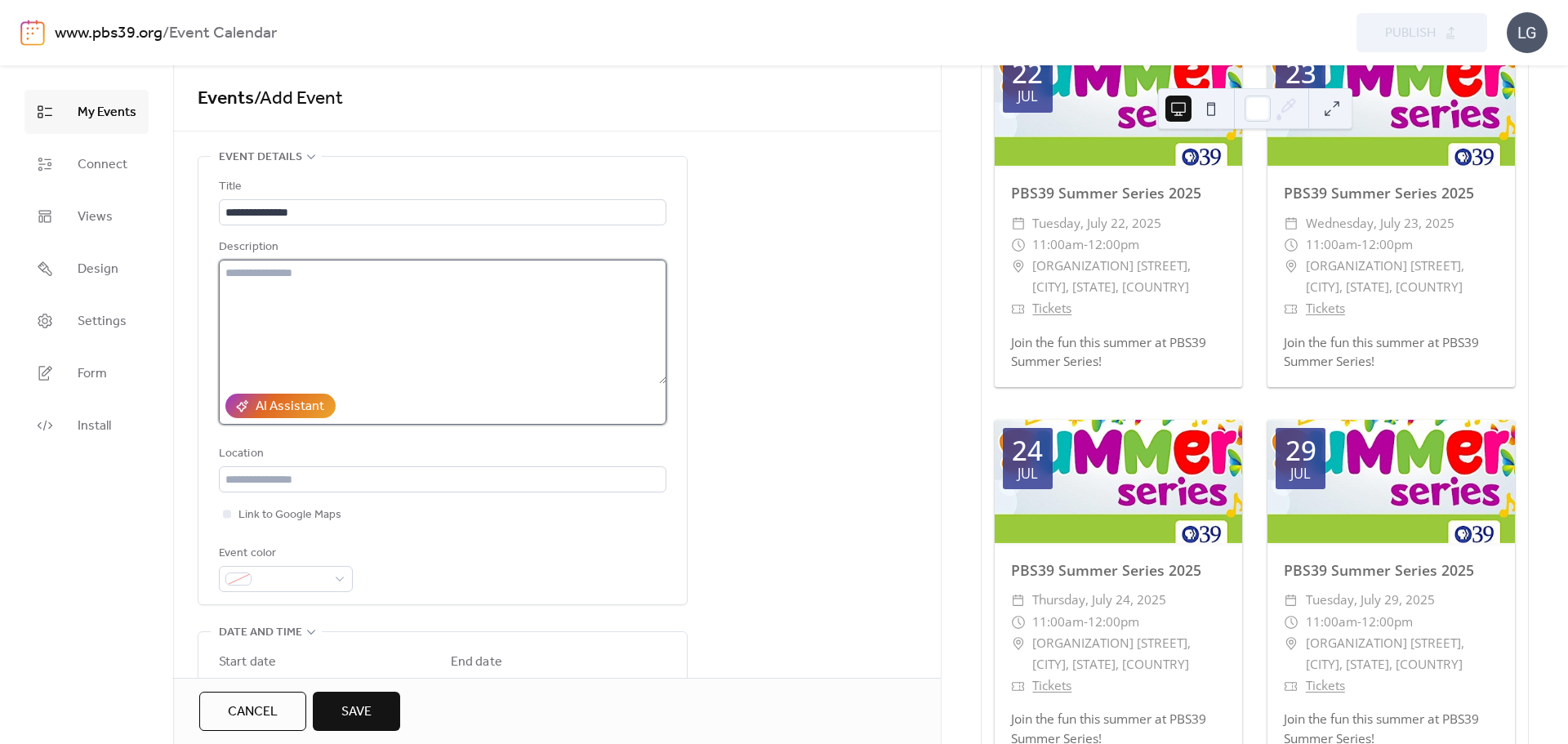 click at bounding box center (443, 322) 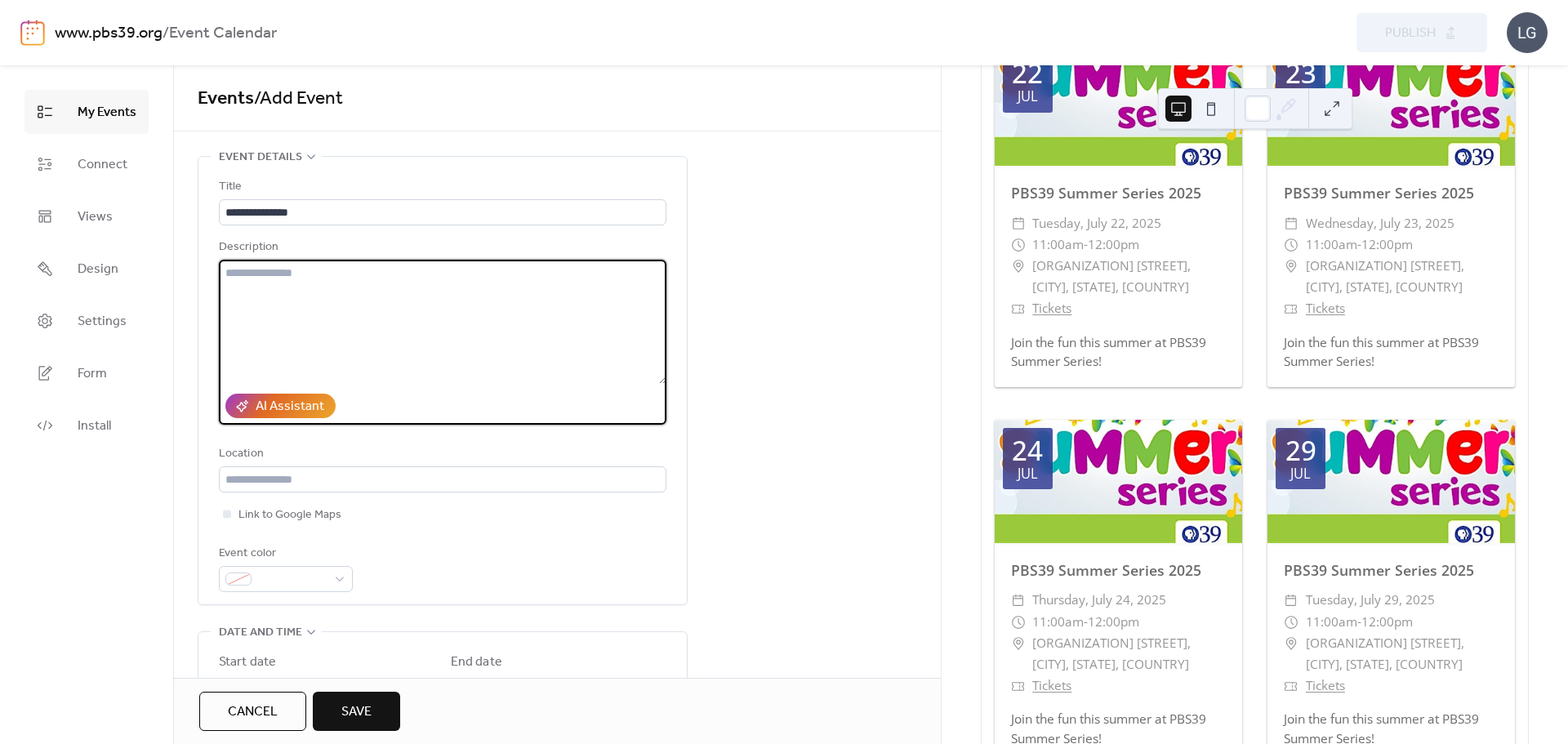 paste on "**********" 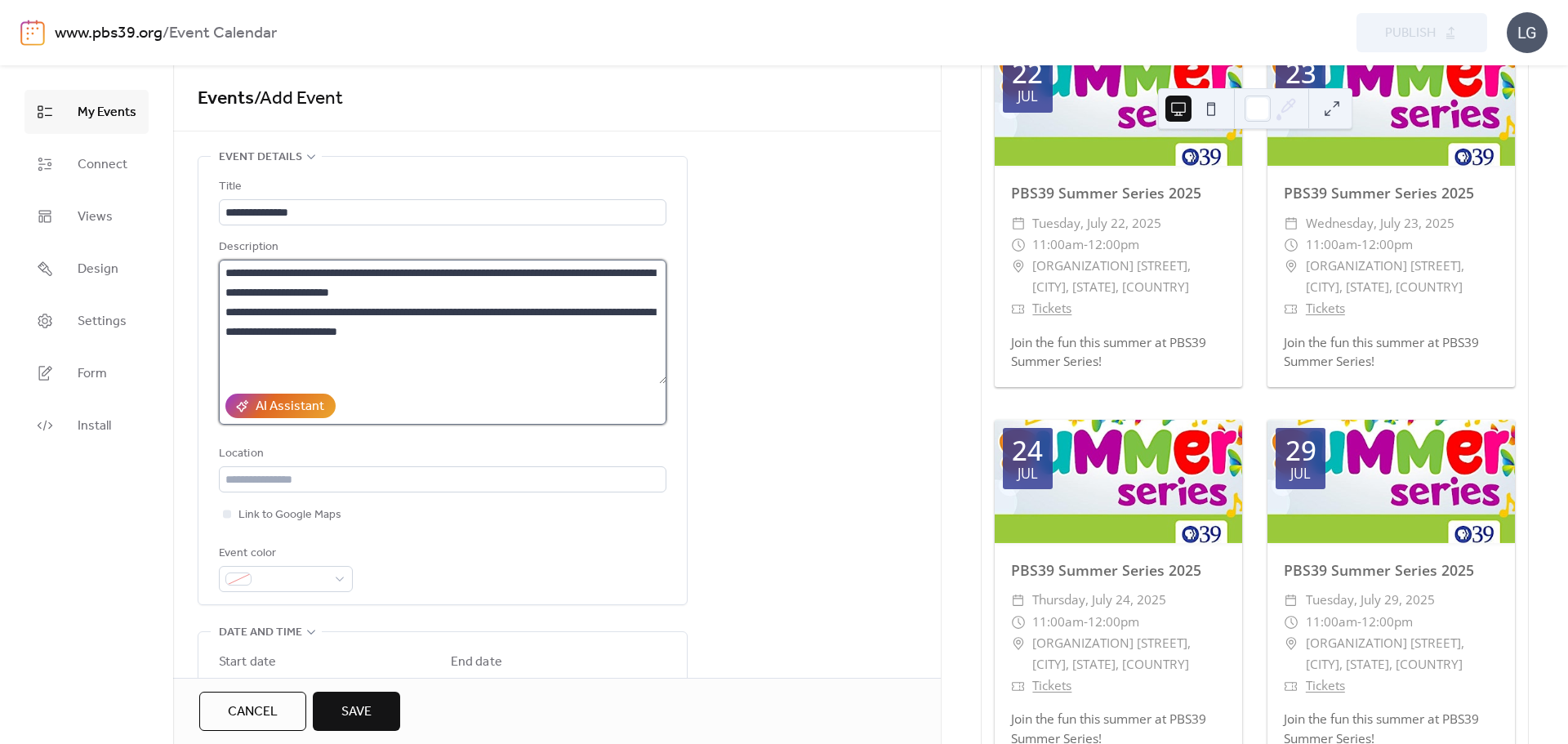 click on "**********" at bounding box center (443, 322) 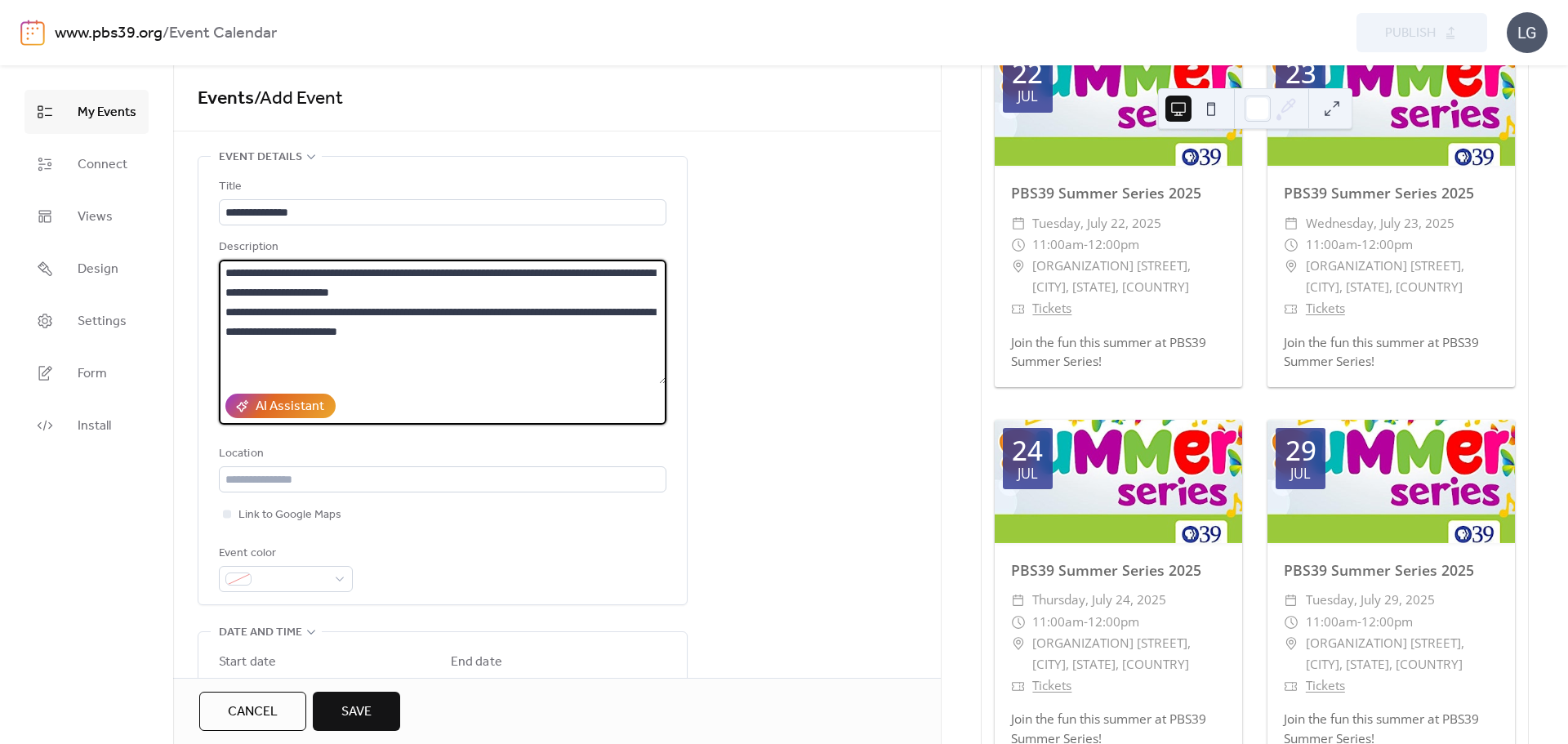 click on "**********" at bounding box center [443, 322] 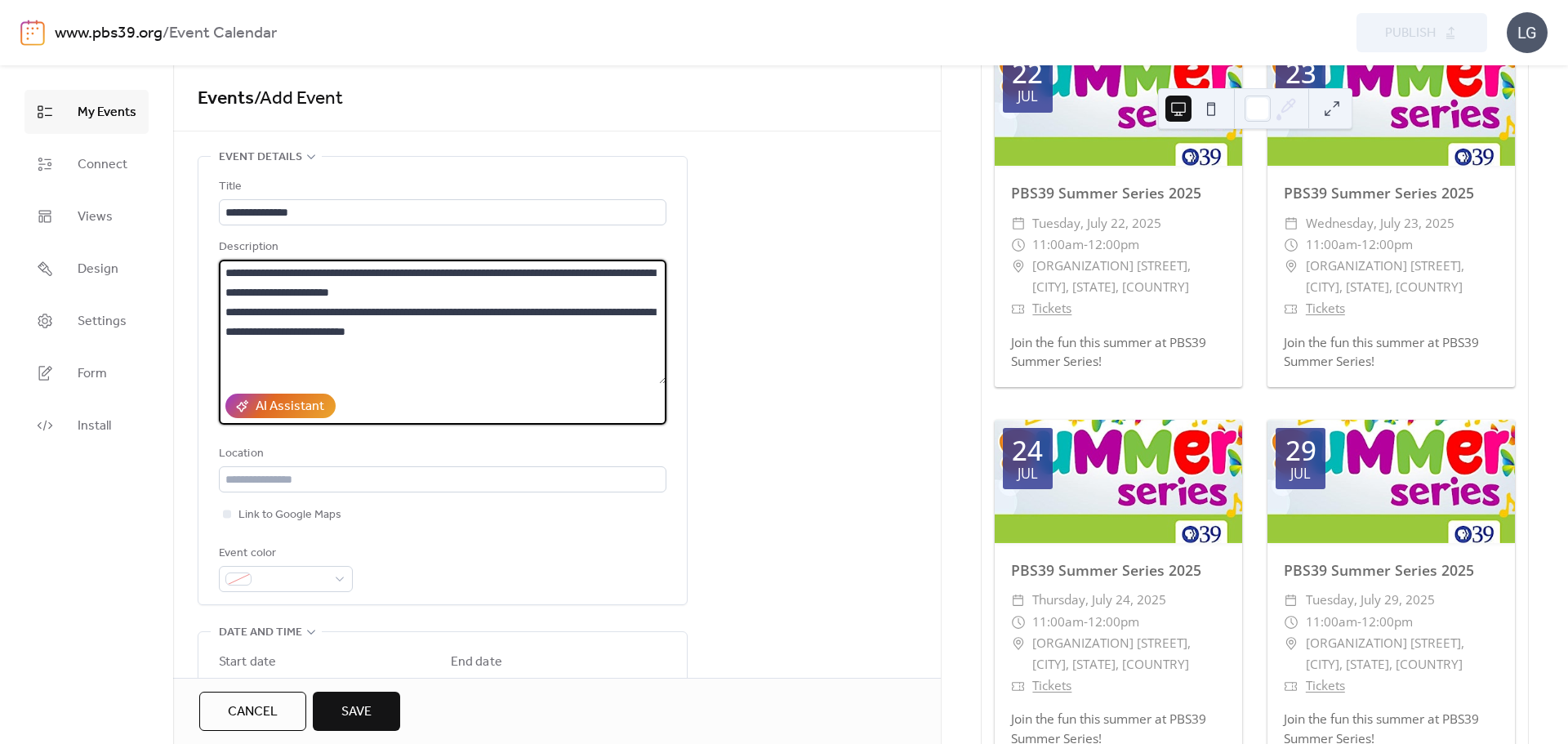 paste on "**********" 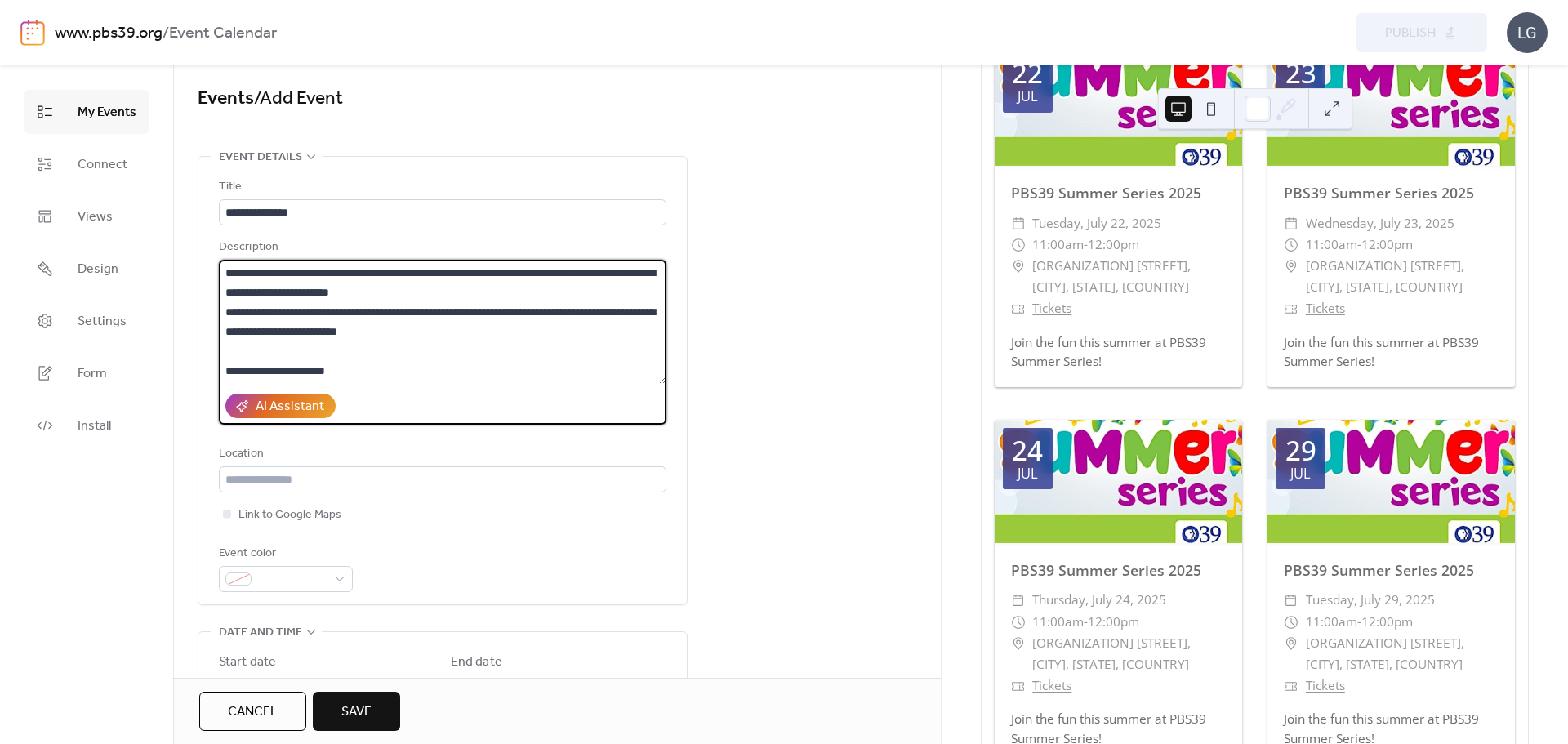 scroll, scrollTop: 56, scrollLeft: 0, axis: vertical 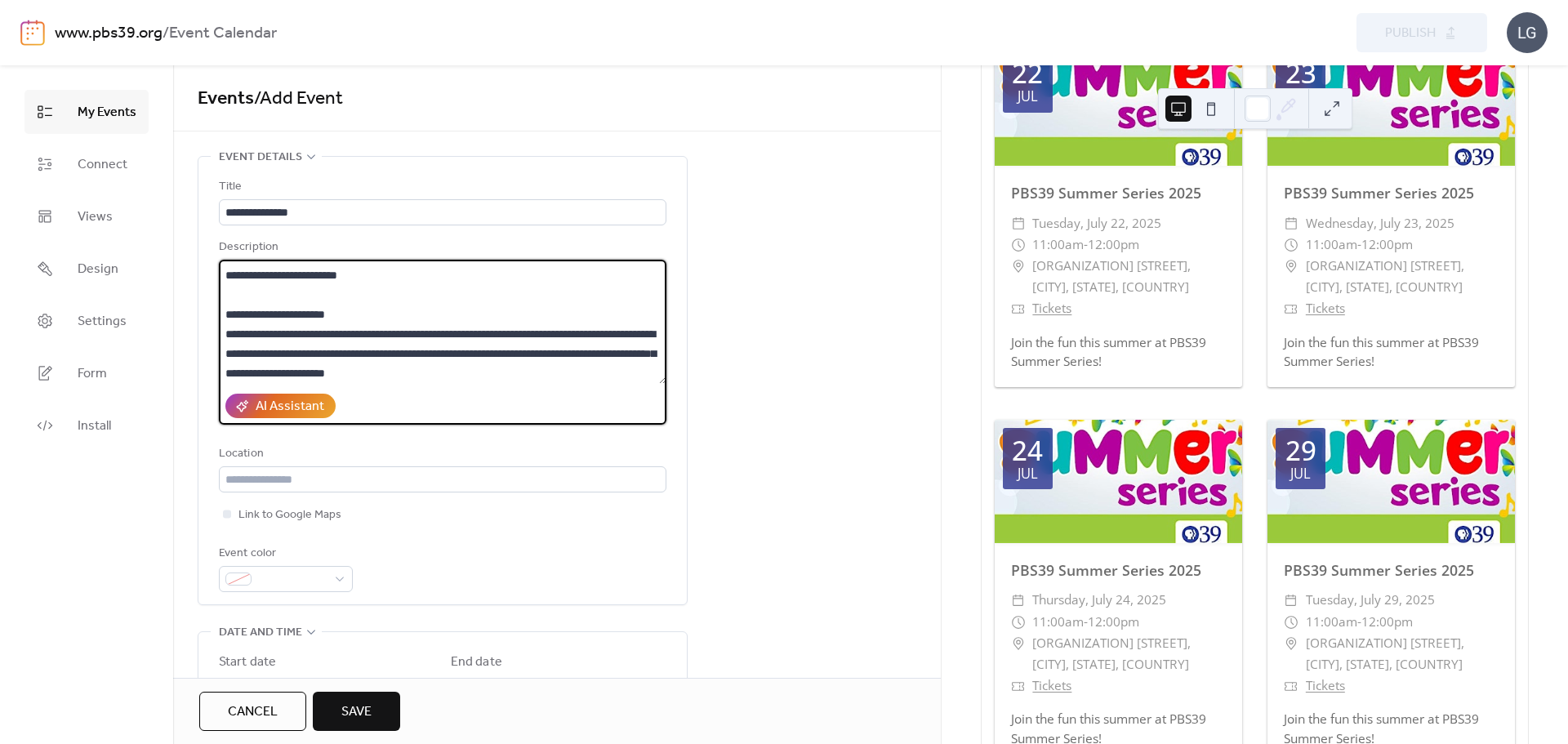 click on "**********" at bounding box center [443, 322] 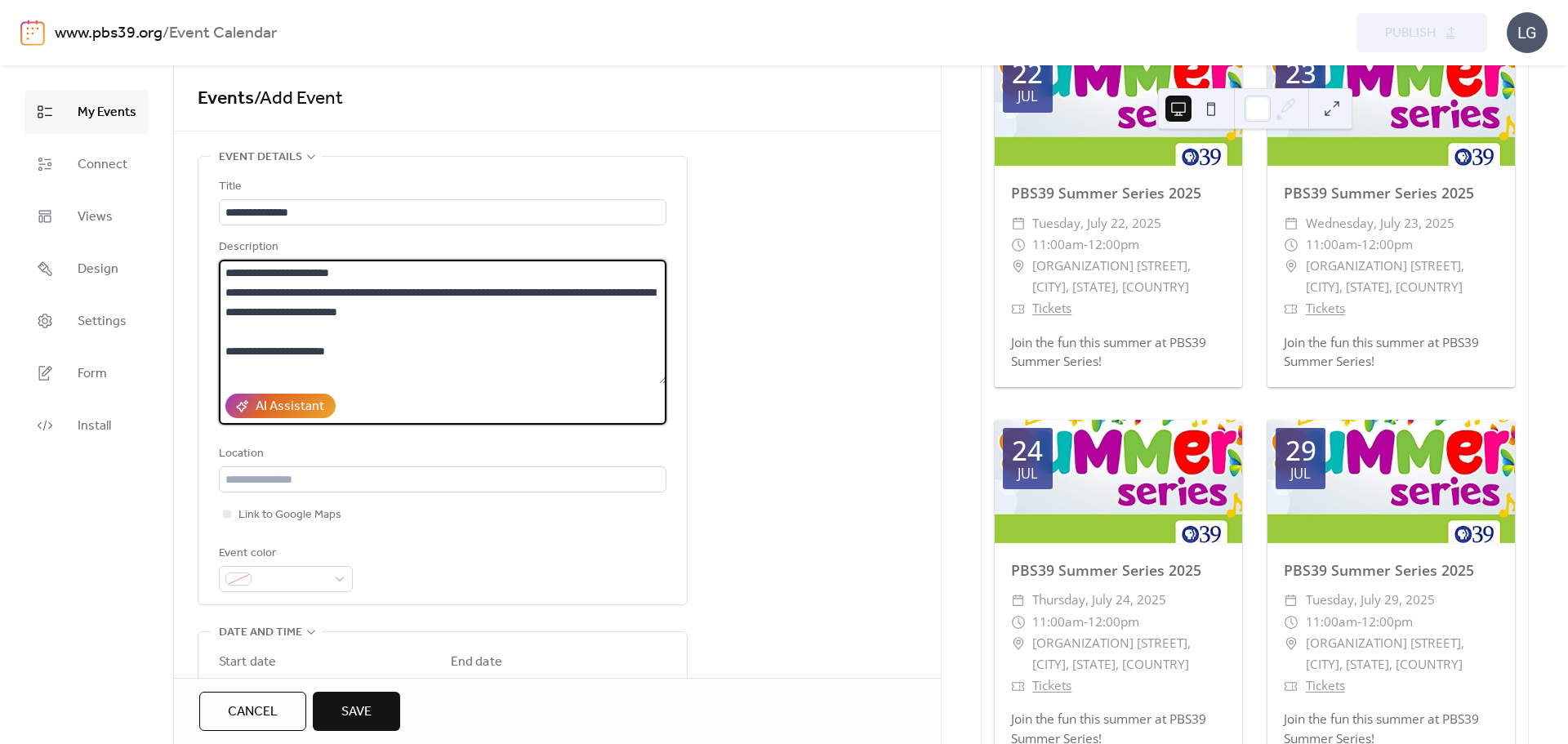 scroll, scrollTop: 0, scrollLeft: 0, axis: both 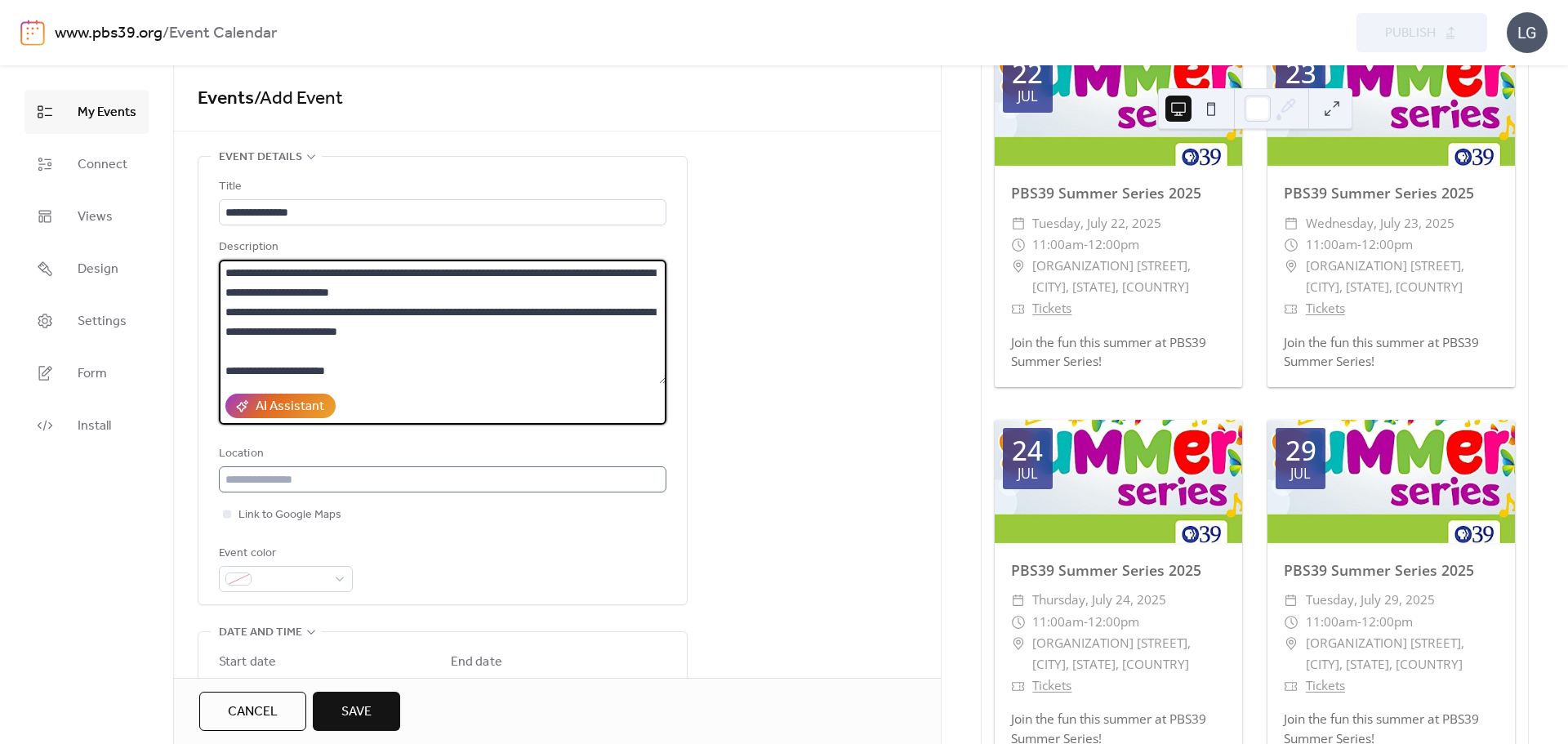 type on "**********" 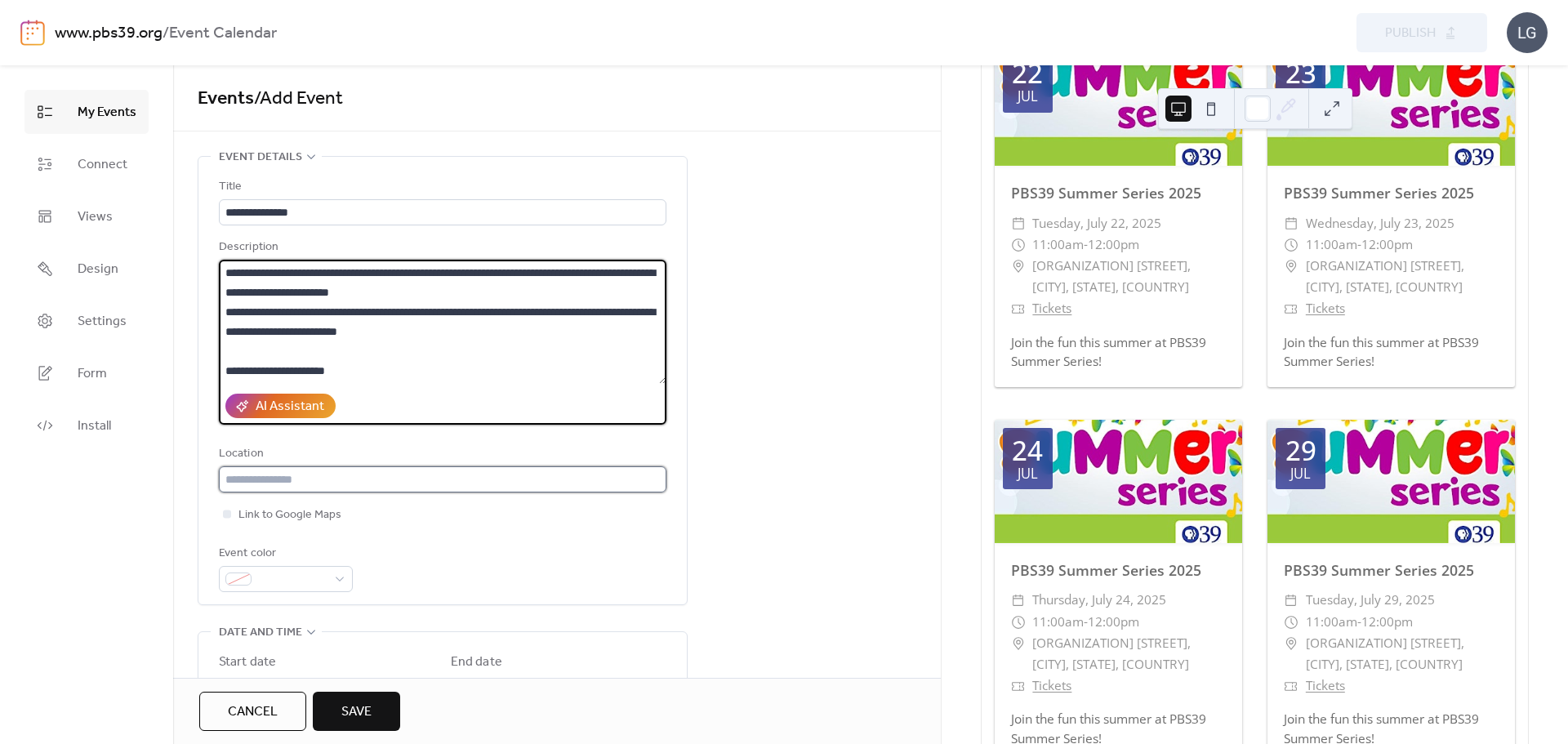 click at bounding box center [443, 479] 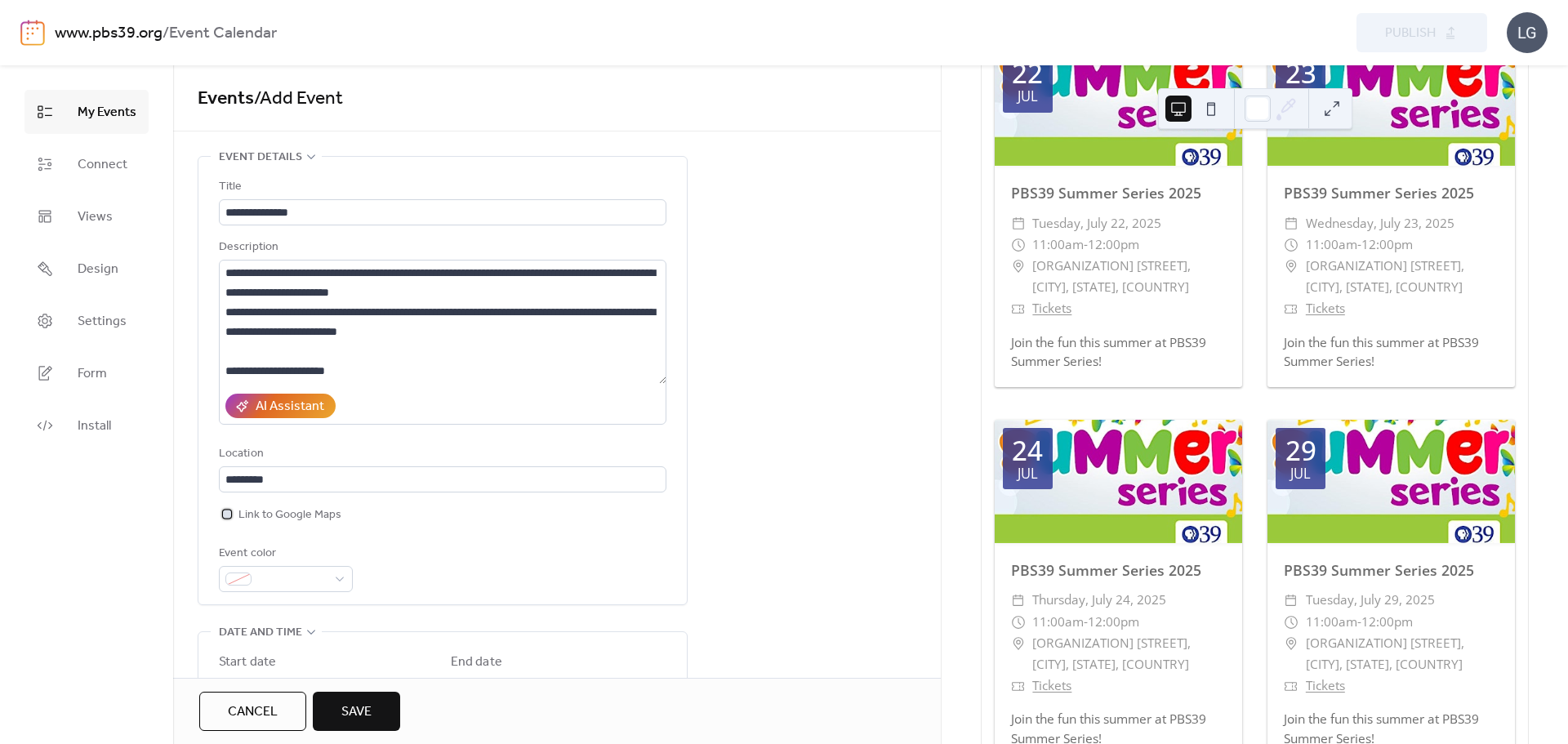 click on "Link to Google Maps" at bounding box center (290, 515) 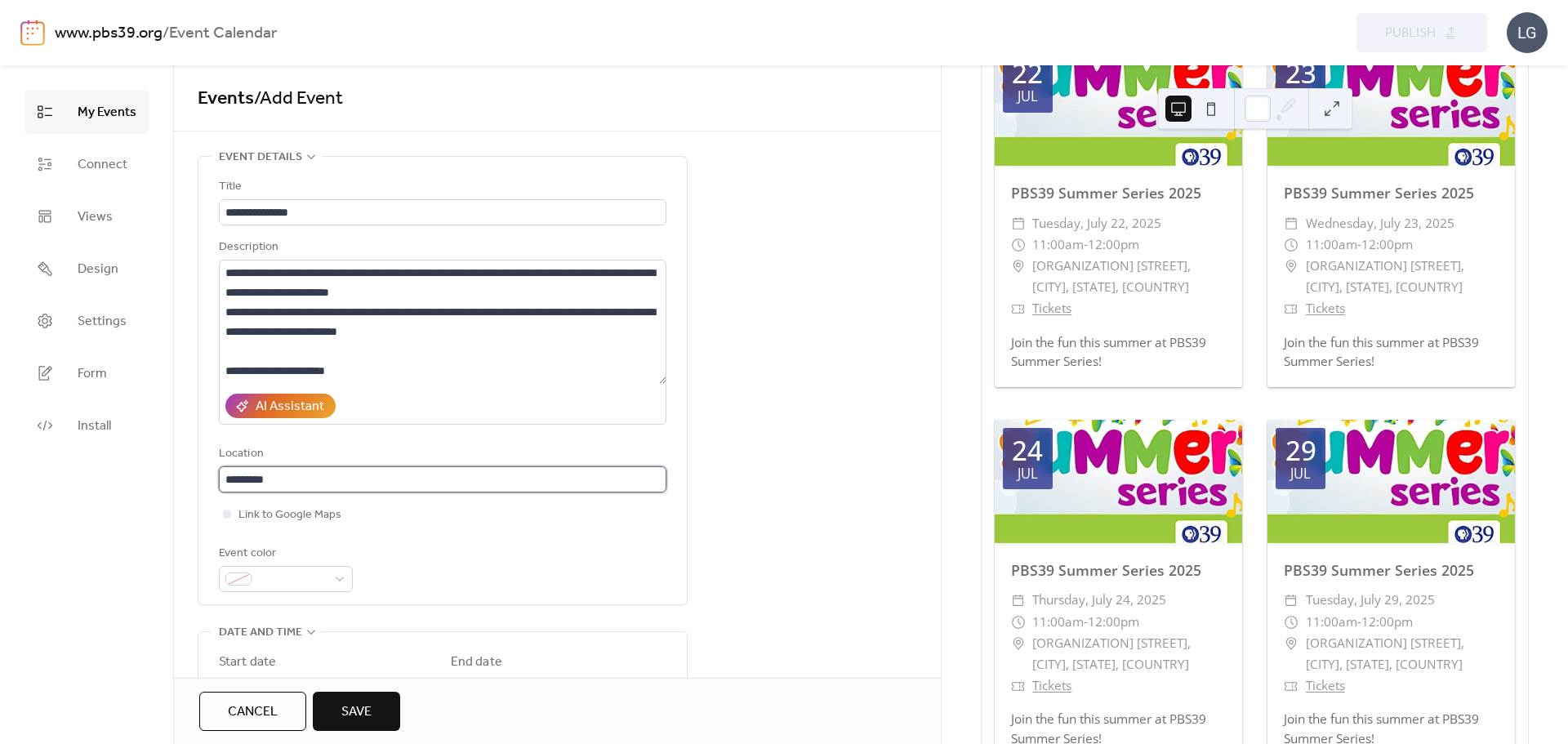 click on "********" at bounding box center [443, 479] 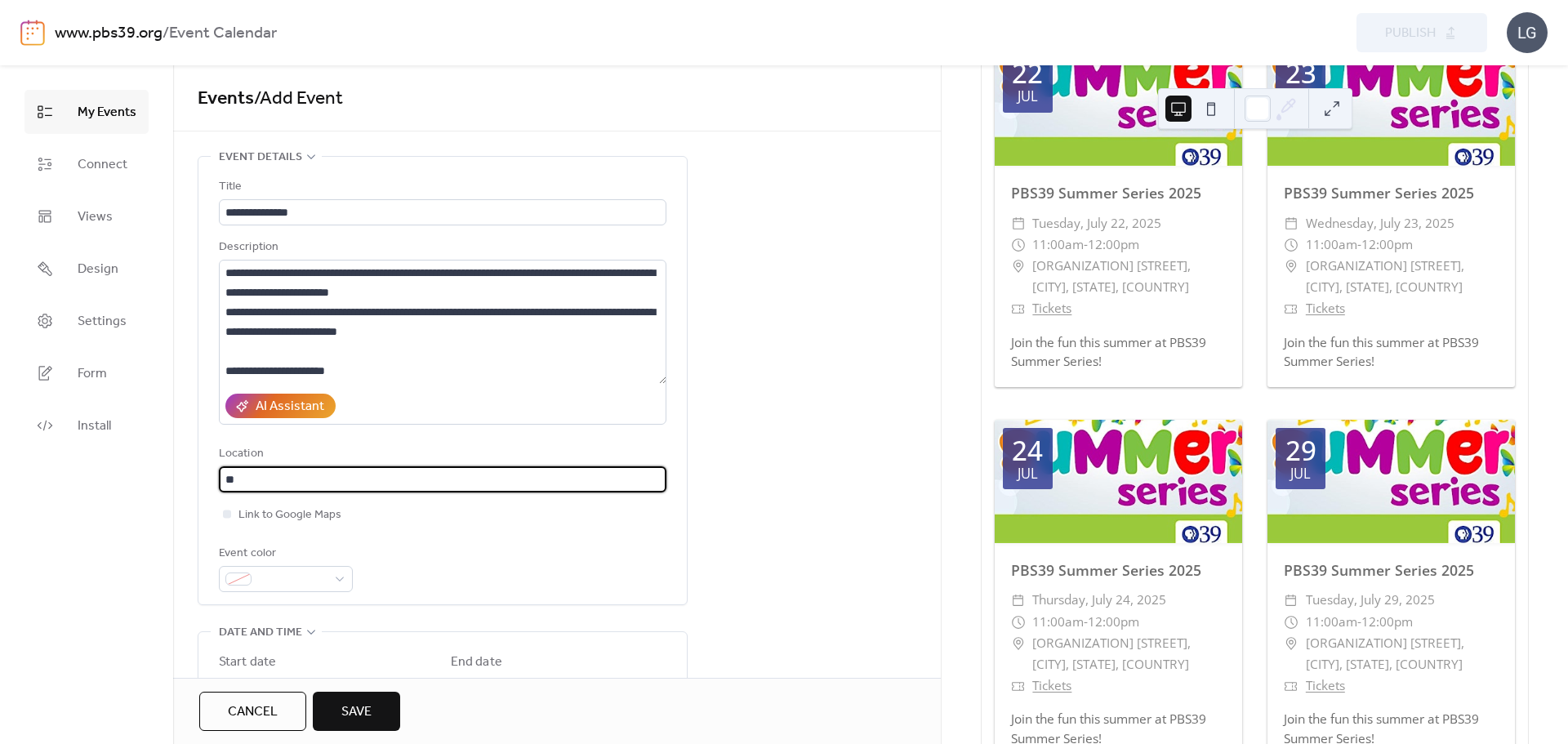 type on "*" 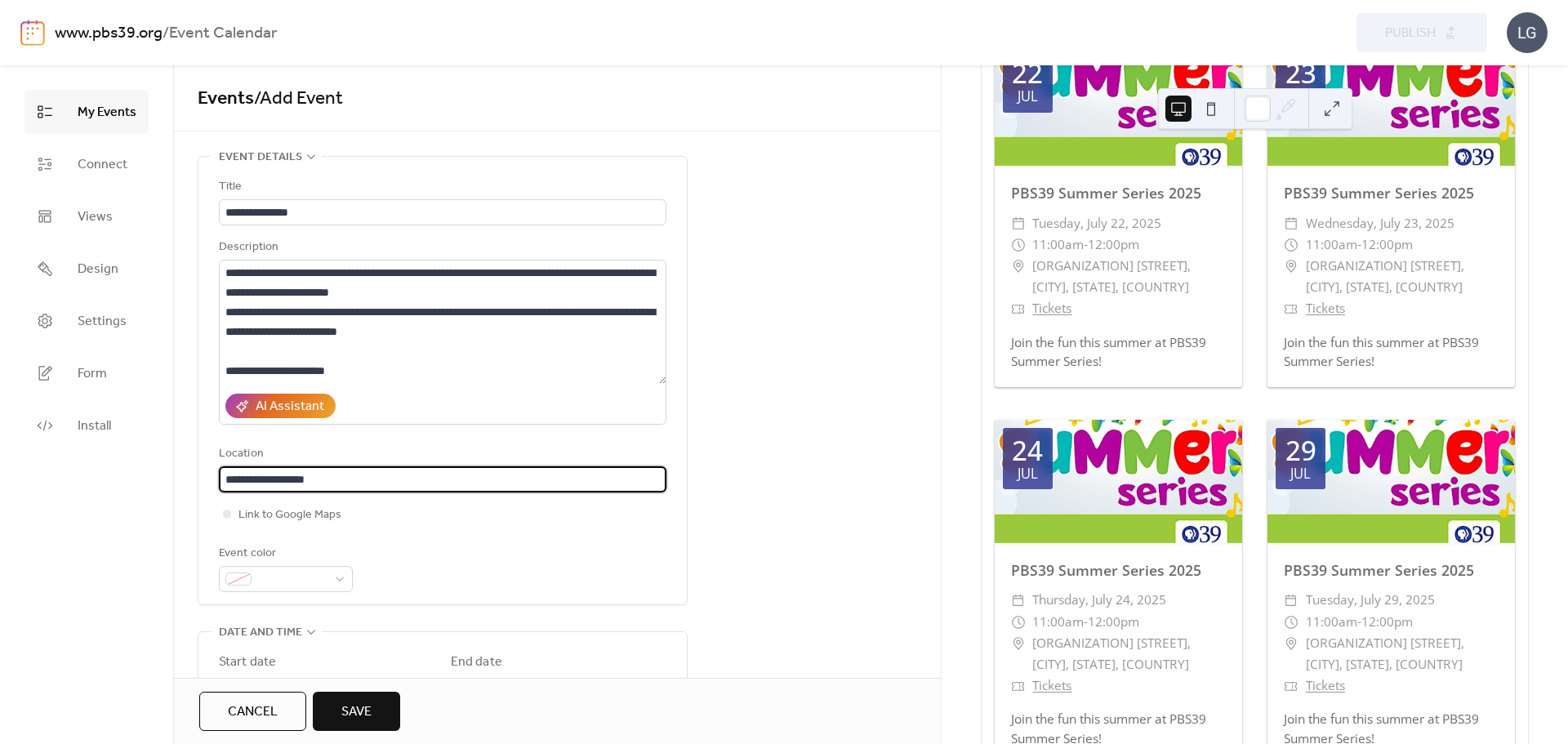 click on "**********" at bounding box center [443, 479] 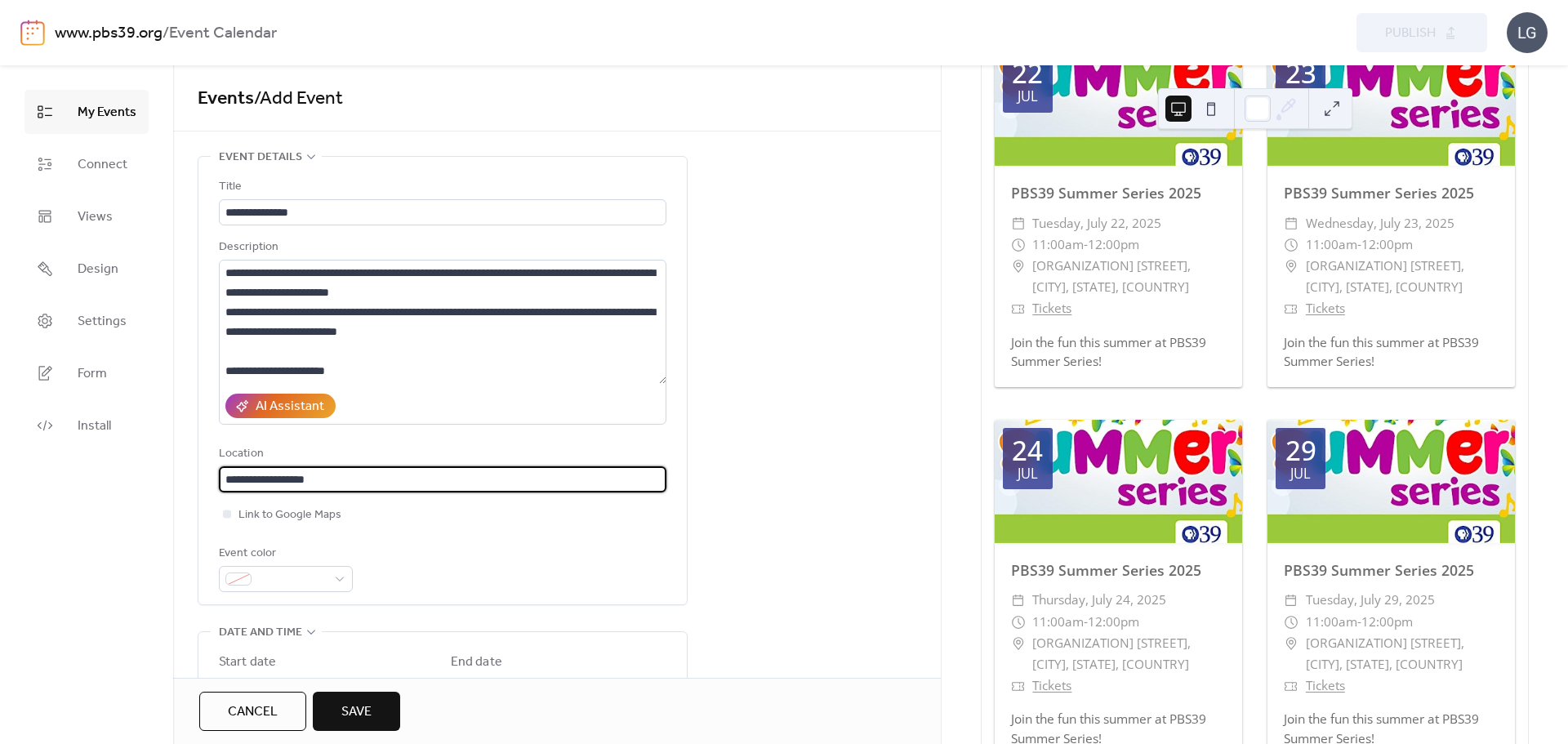 click on "**********" at bounding box center (443, 479) 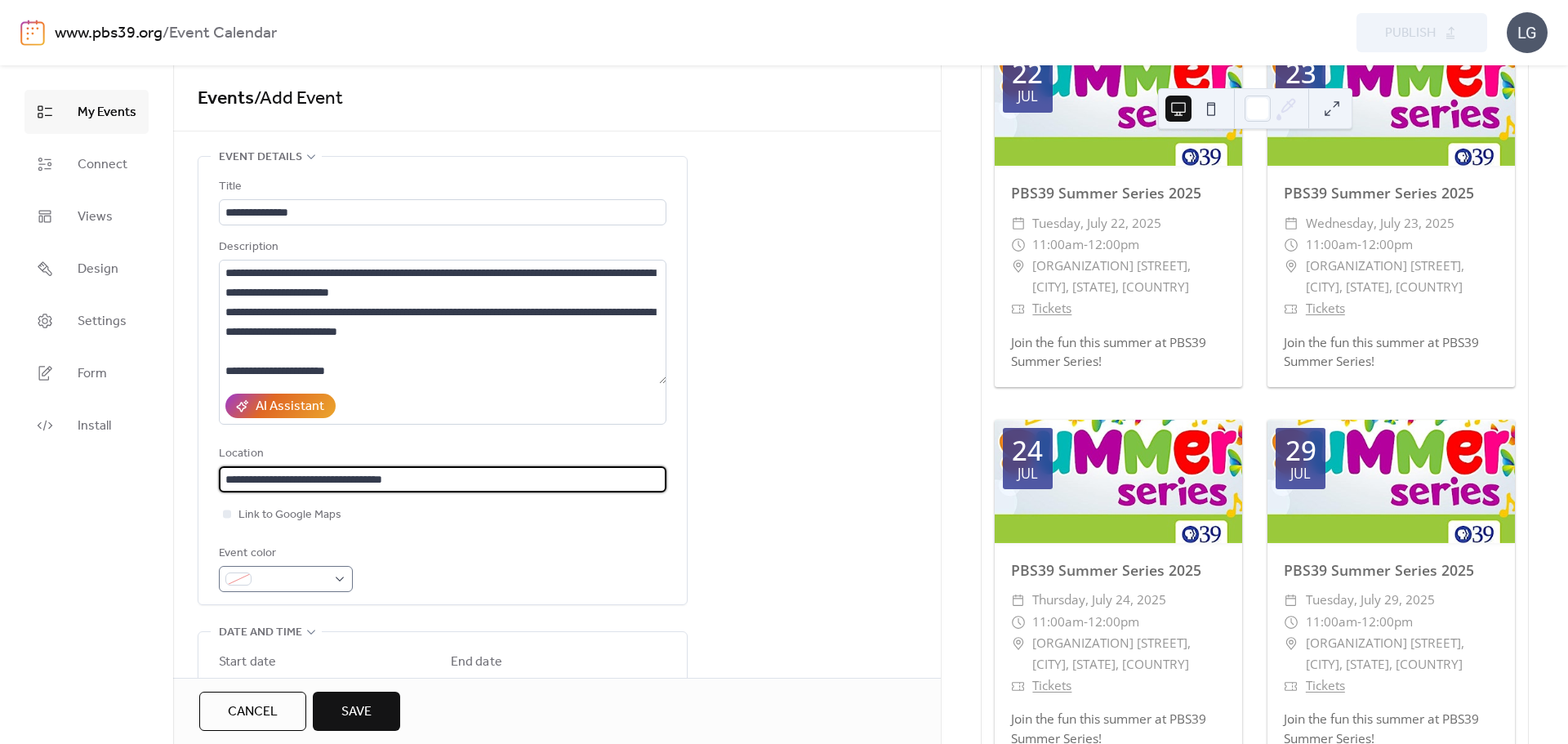 type on "**********" 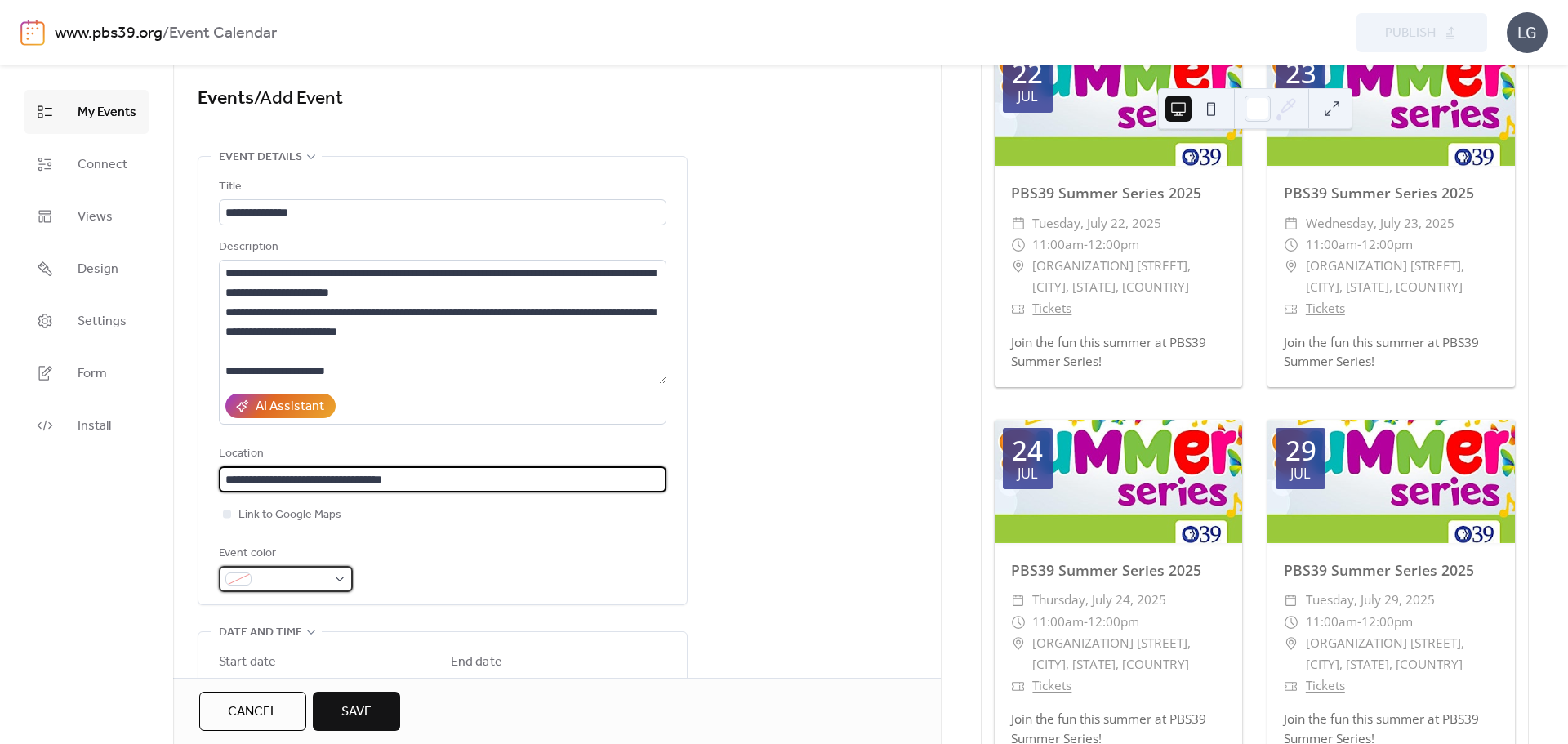 click at bounding box center [286, 579] 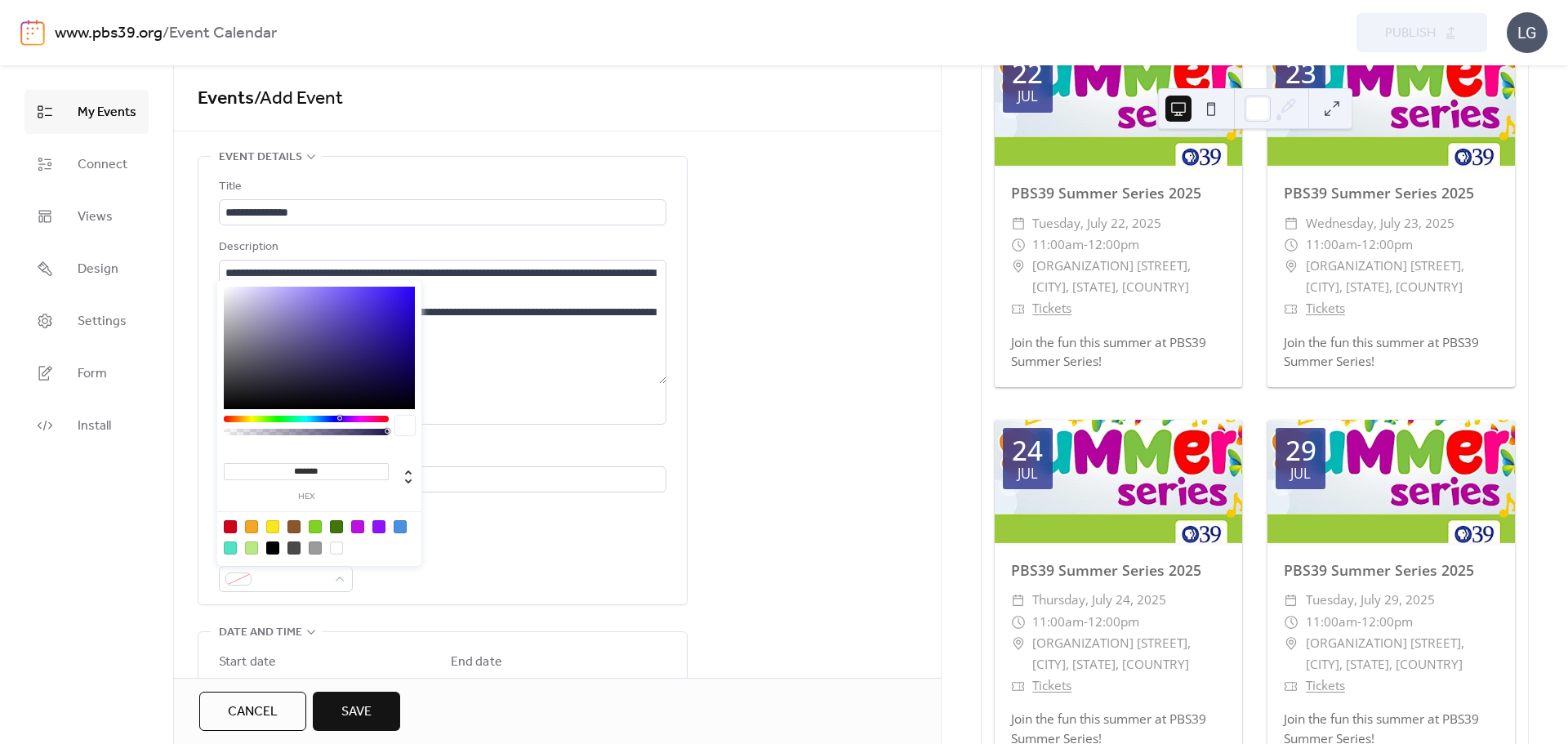 click at bounding box center (319, 537) 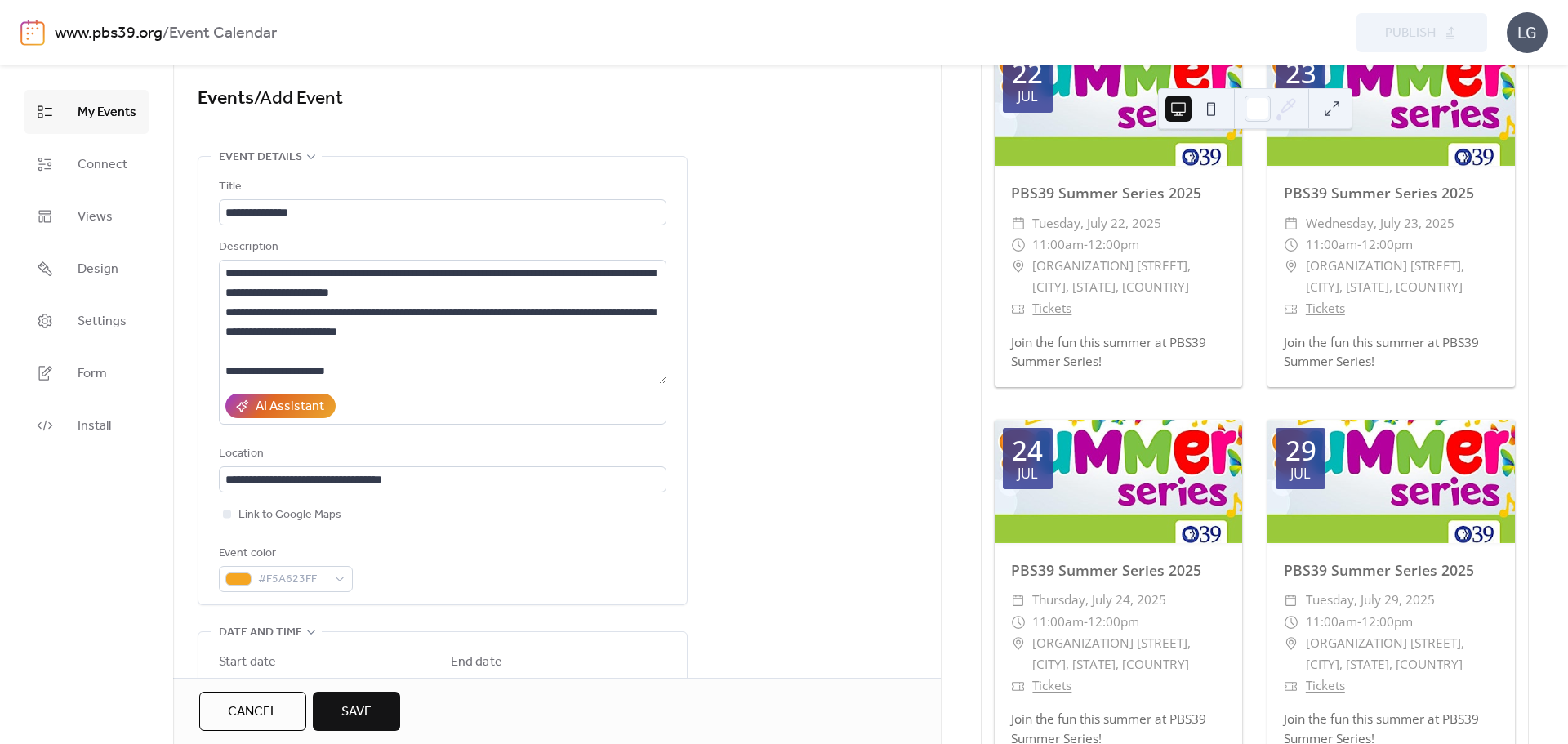 click on "**********" at bounding box center [443, 385] 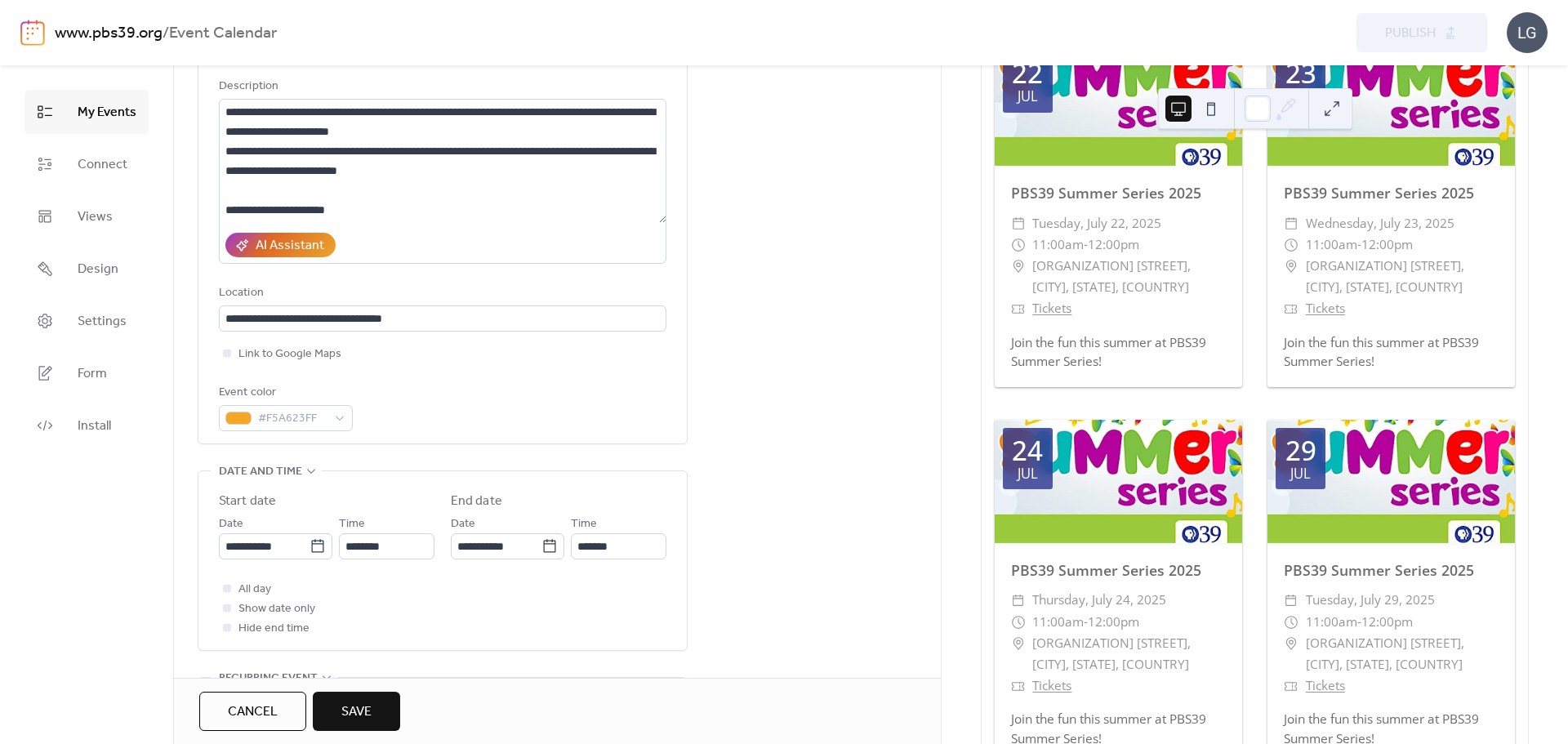 scroll, scrollTop: 163, scrollLeft: 0, axis: vertical 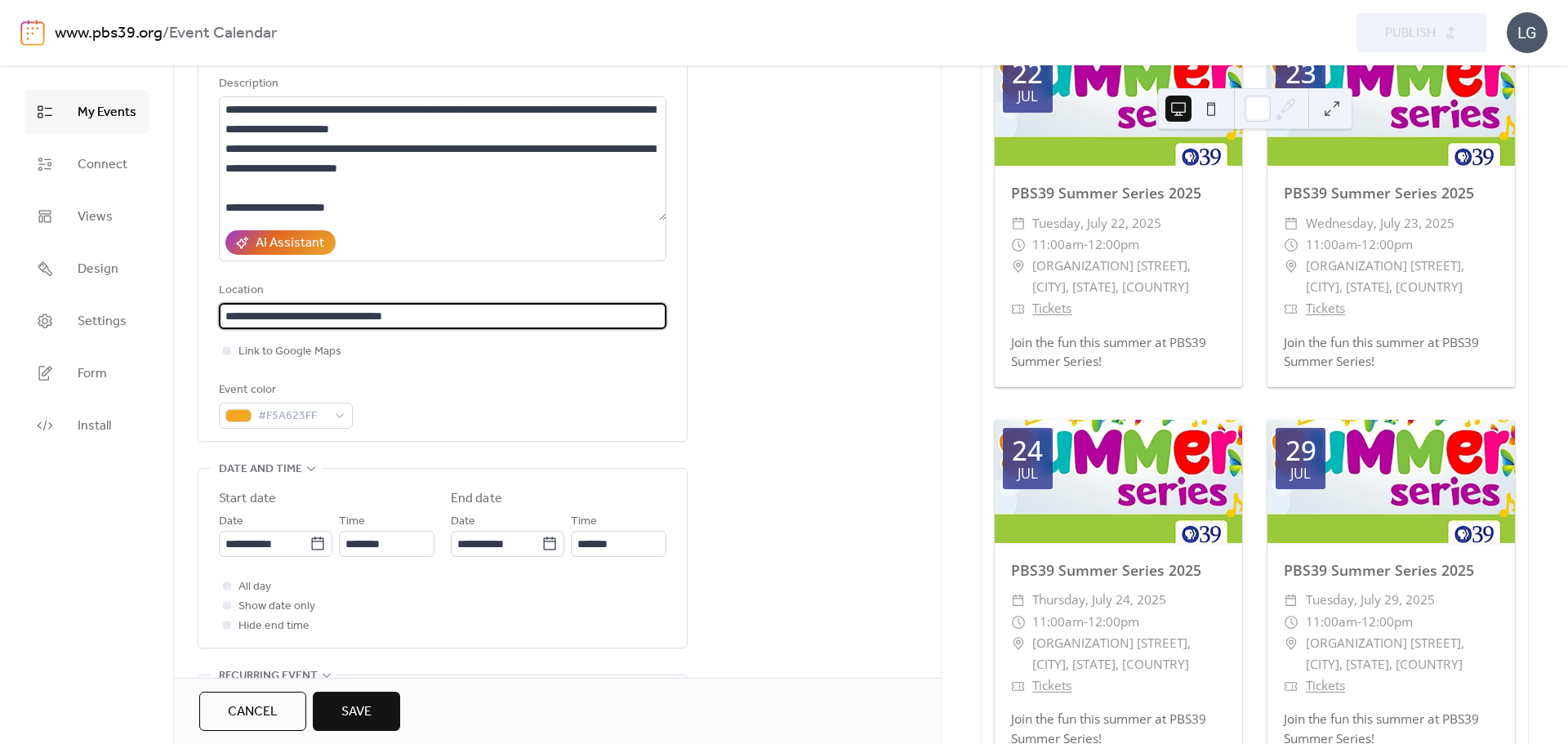 click on "**********" at bounding box center (443, 221) 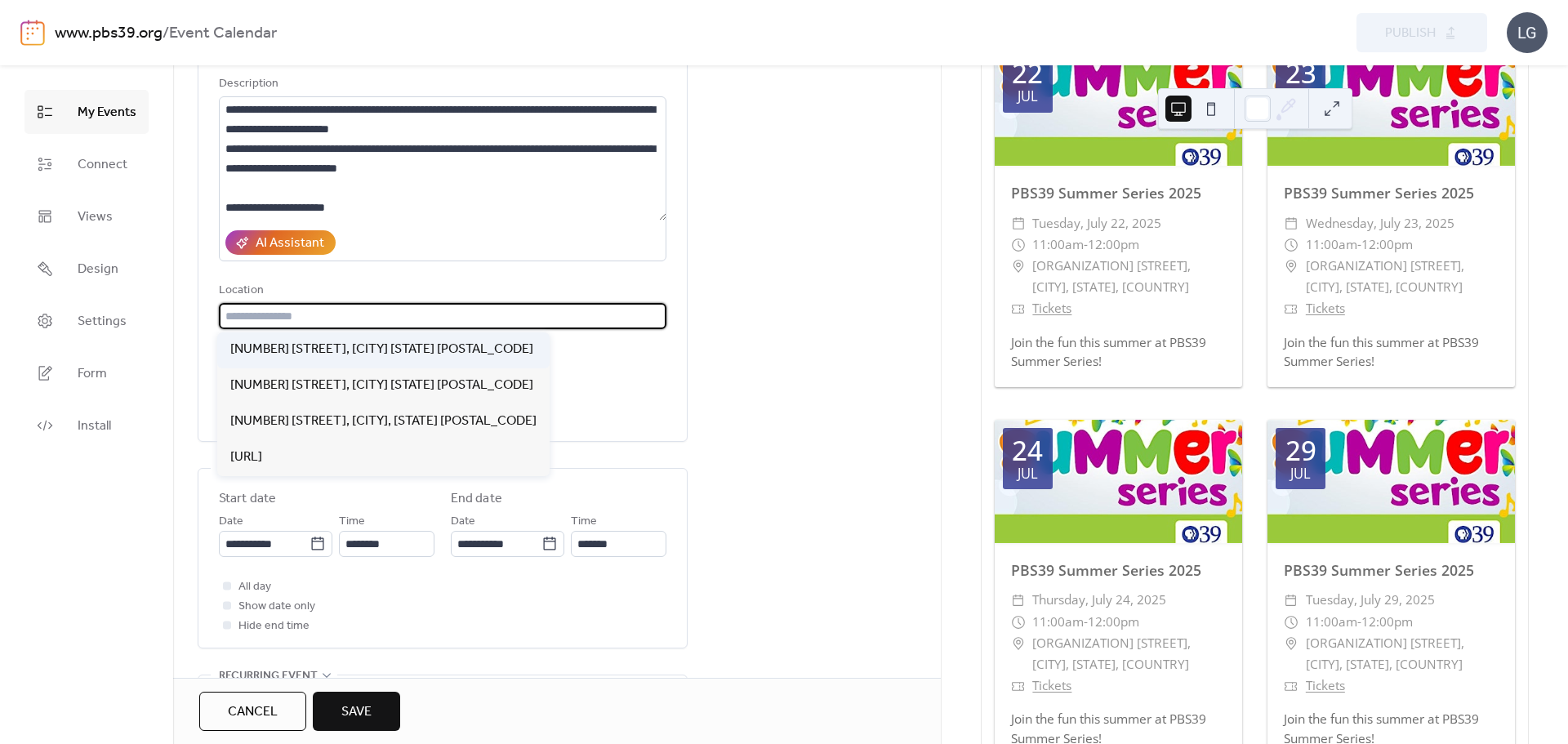 paste on "**********" 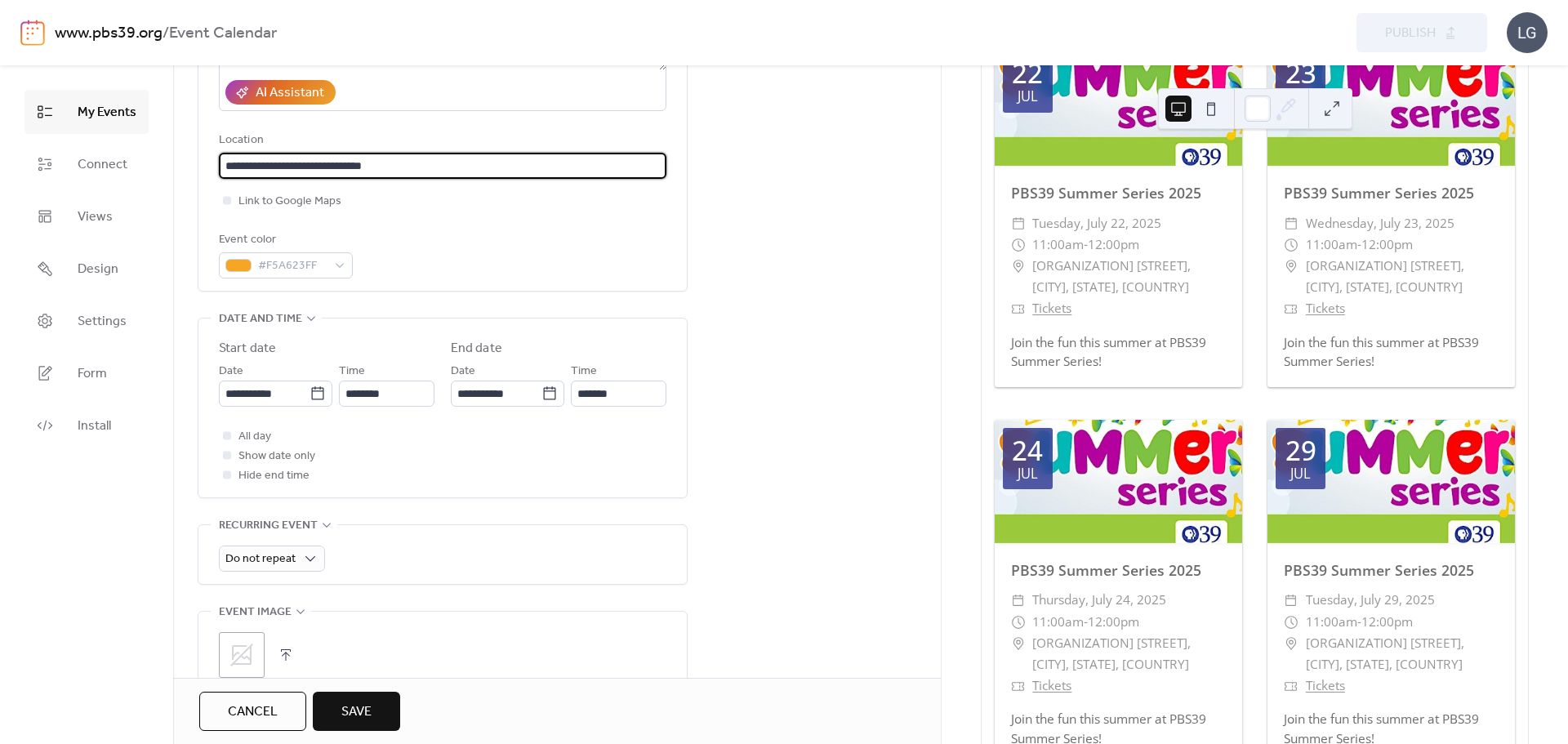 scroll, scrollTop: 327, scrollLeft: 0, axis: vertical 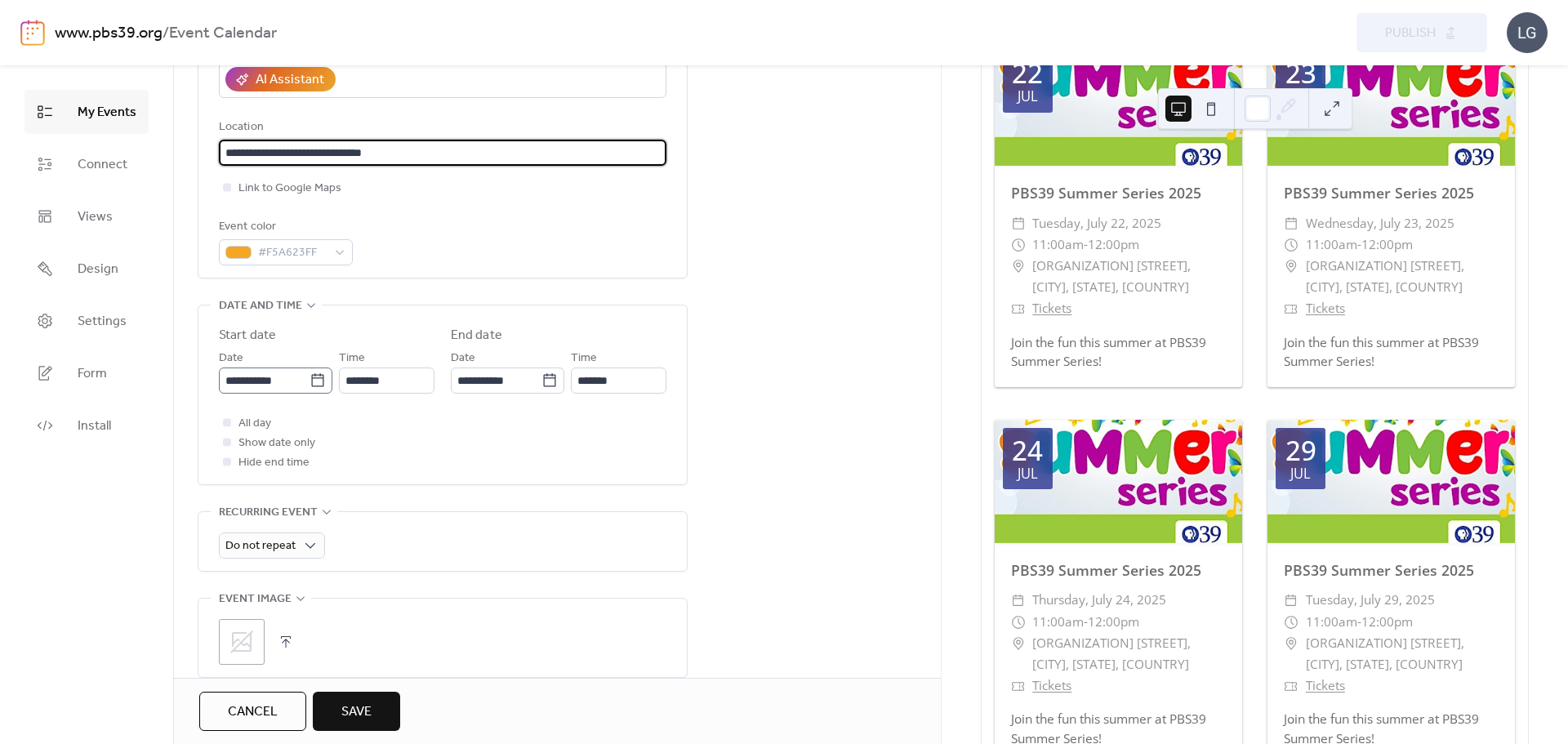 type on "**********" 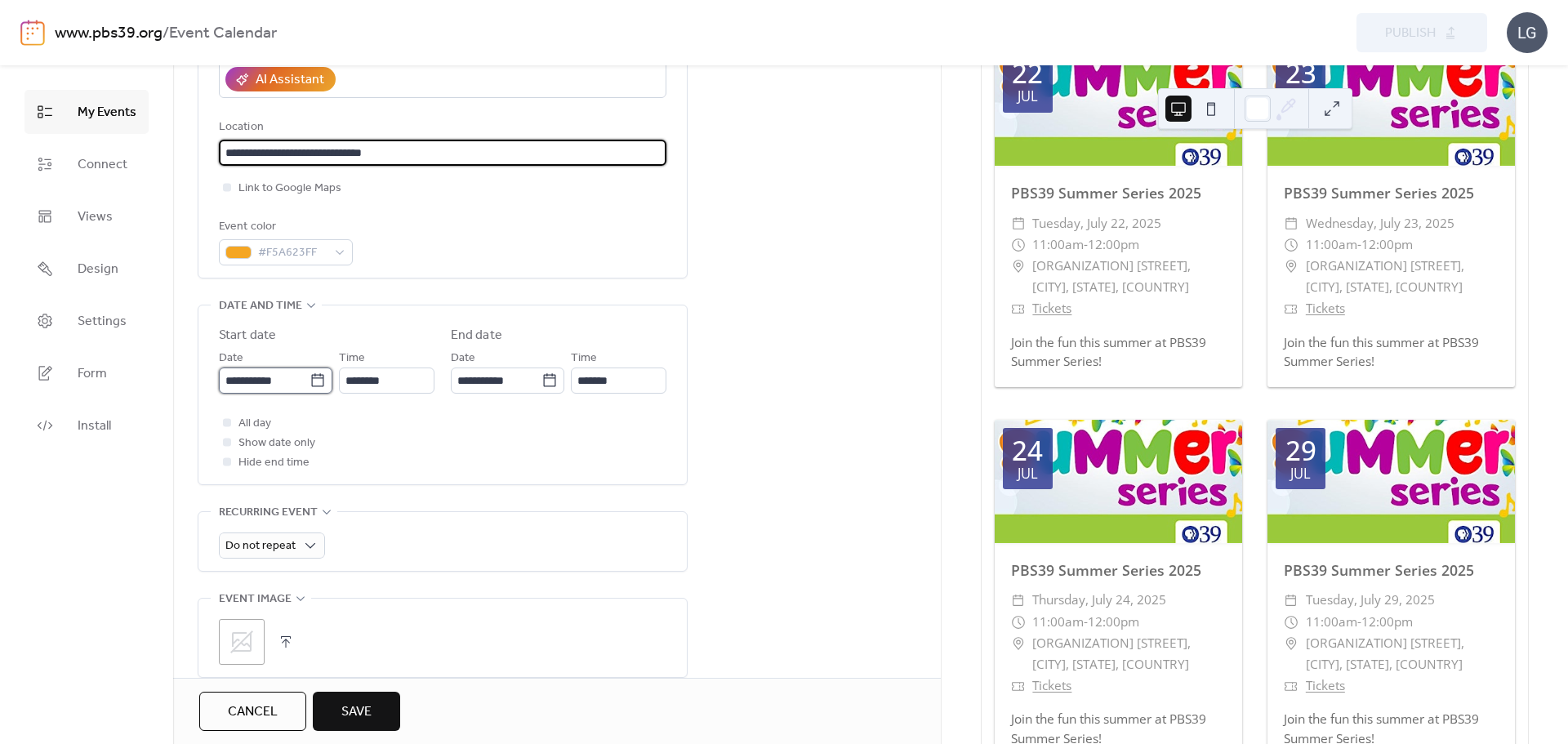 click on "**********" at bounding box center [264, 381] 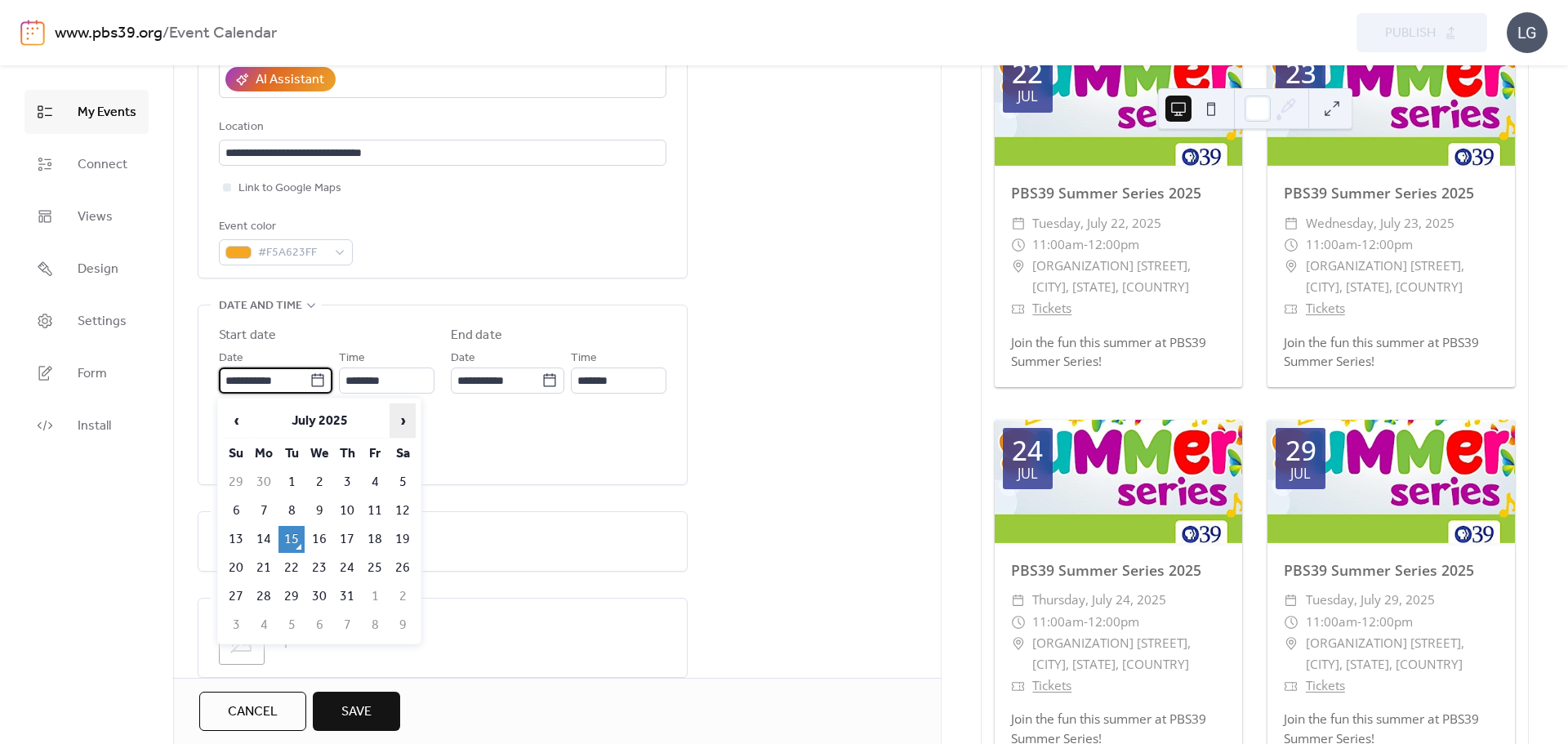 click on "›" at bounding box center (403, 421) 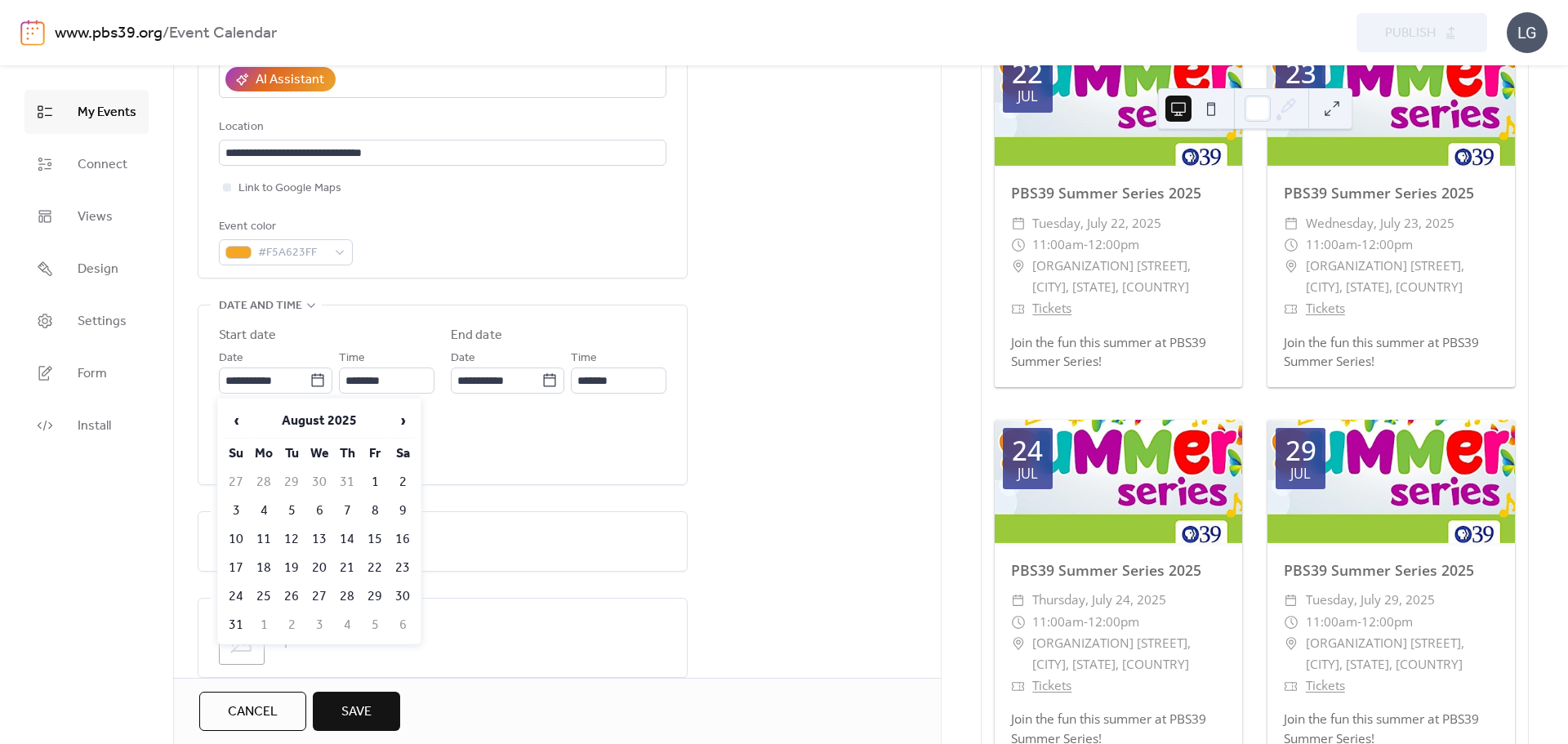 click on "21" at bounding box center [347, 568] 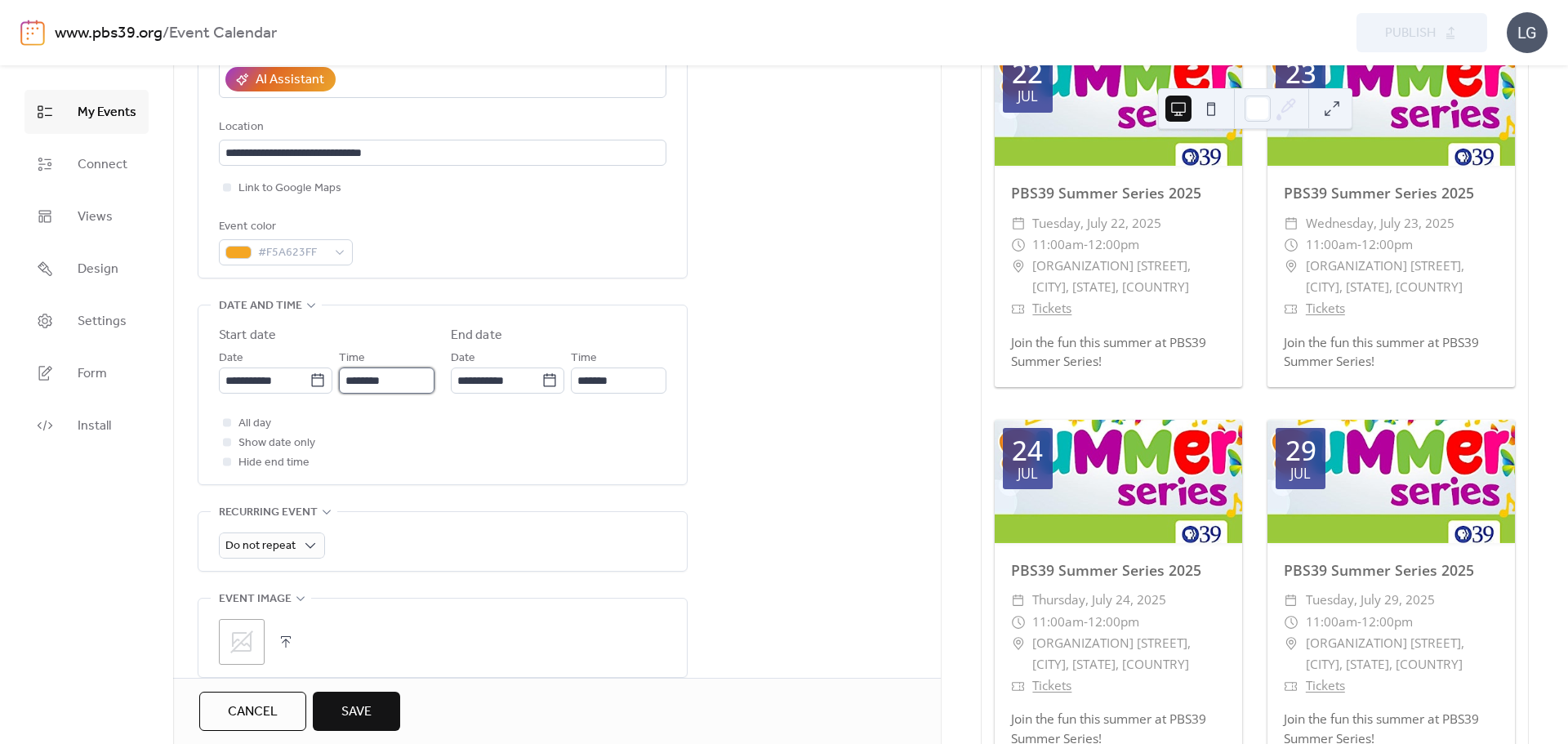 click on "********" at bounding box center (386, 381) 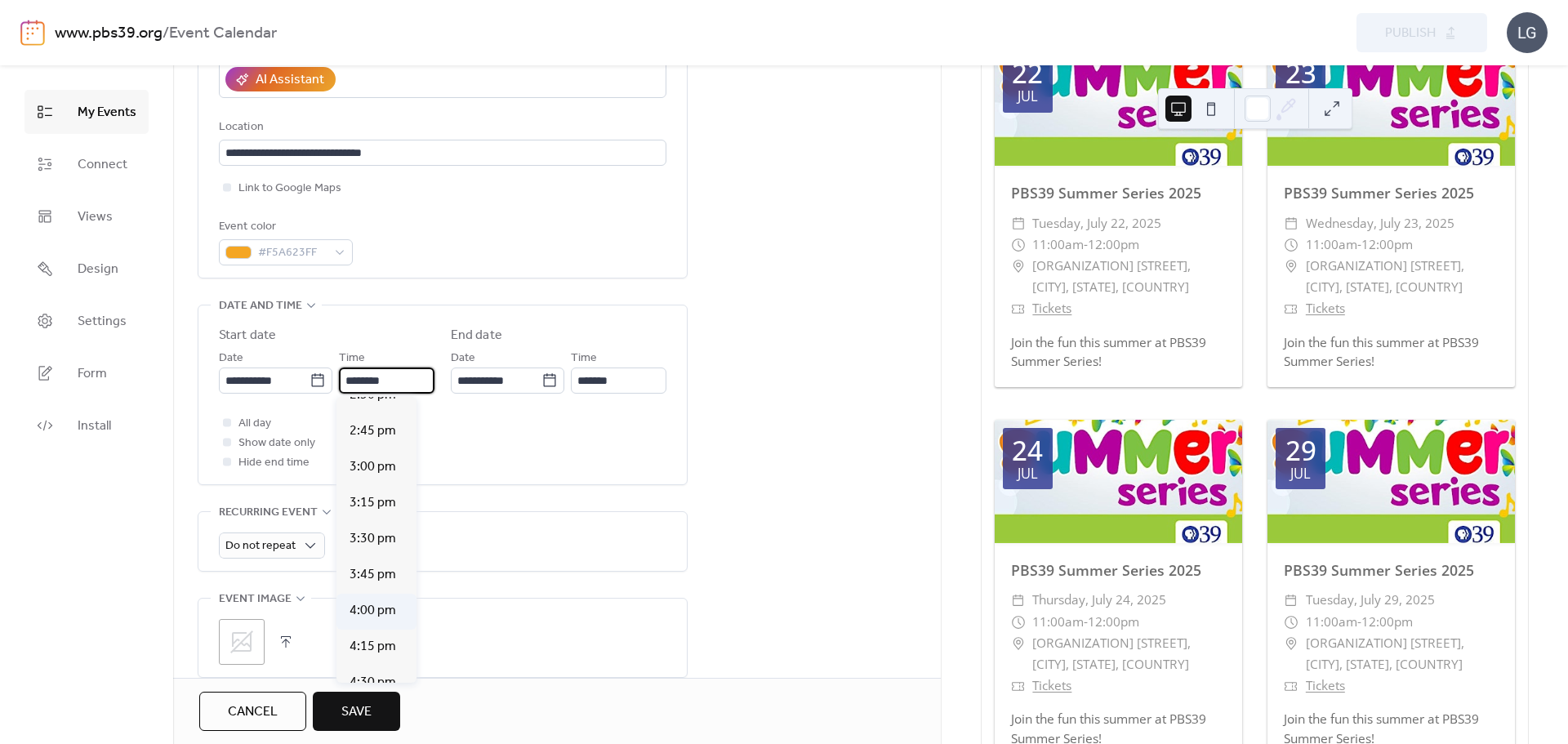 scroll, scrollTop: 2133, scrollLeft: 0, axis: vertical 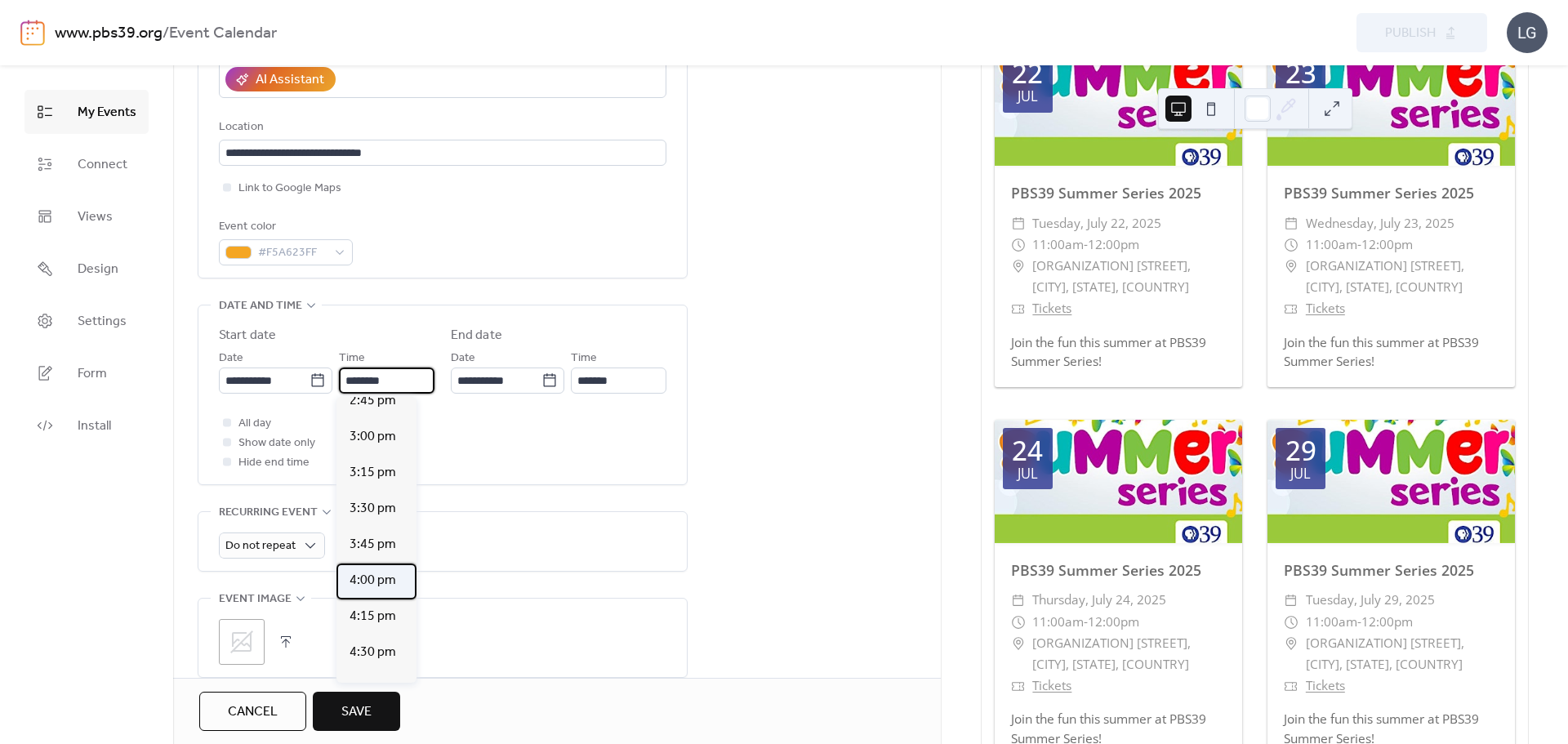 click on "4:00 pm" at bounding box center (372, 581) 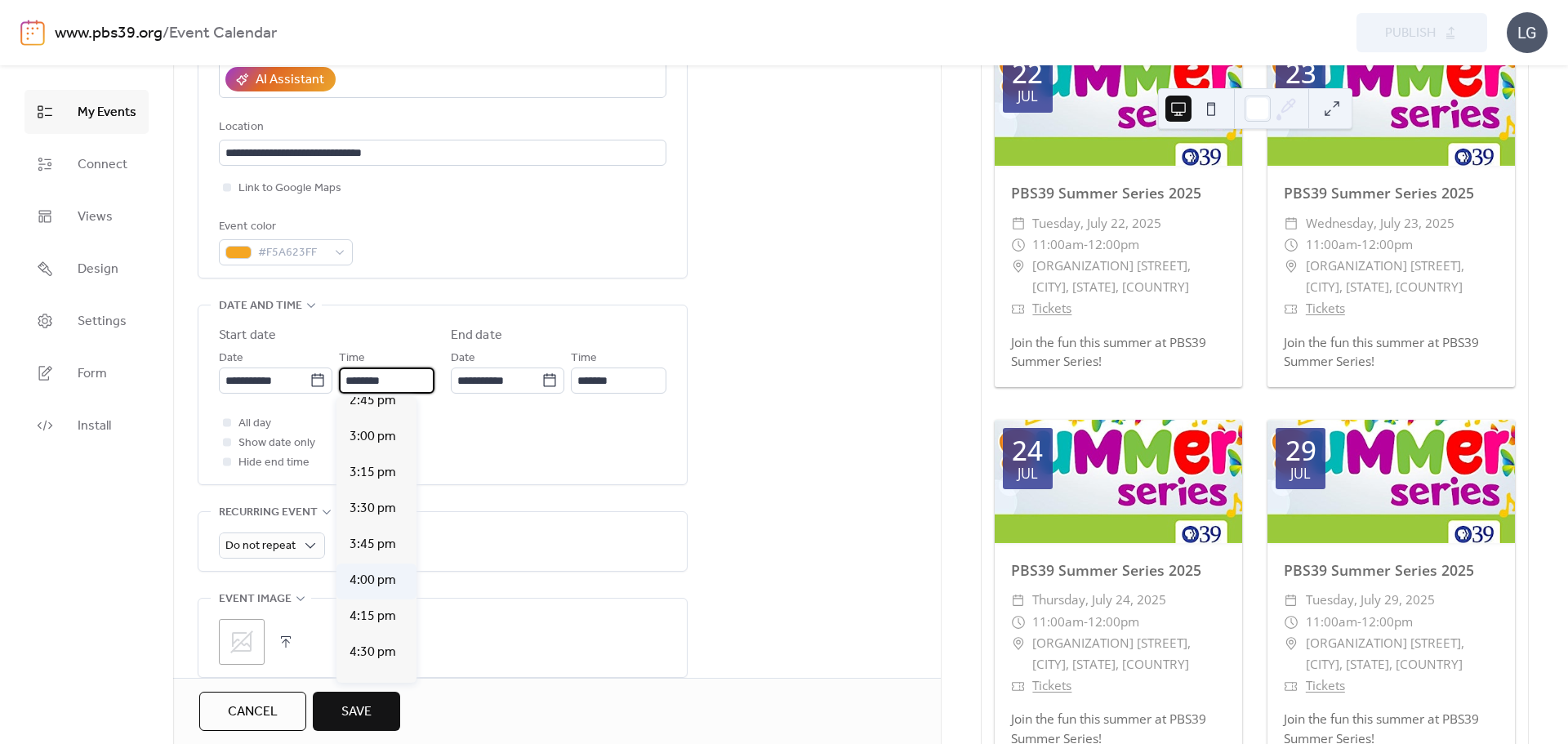 type on "*******" 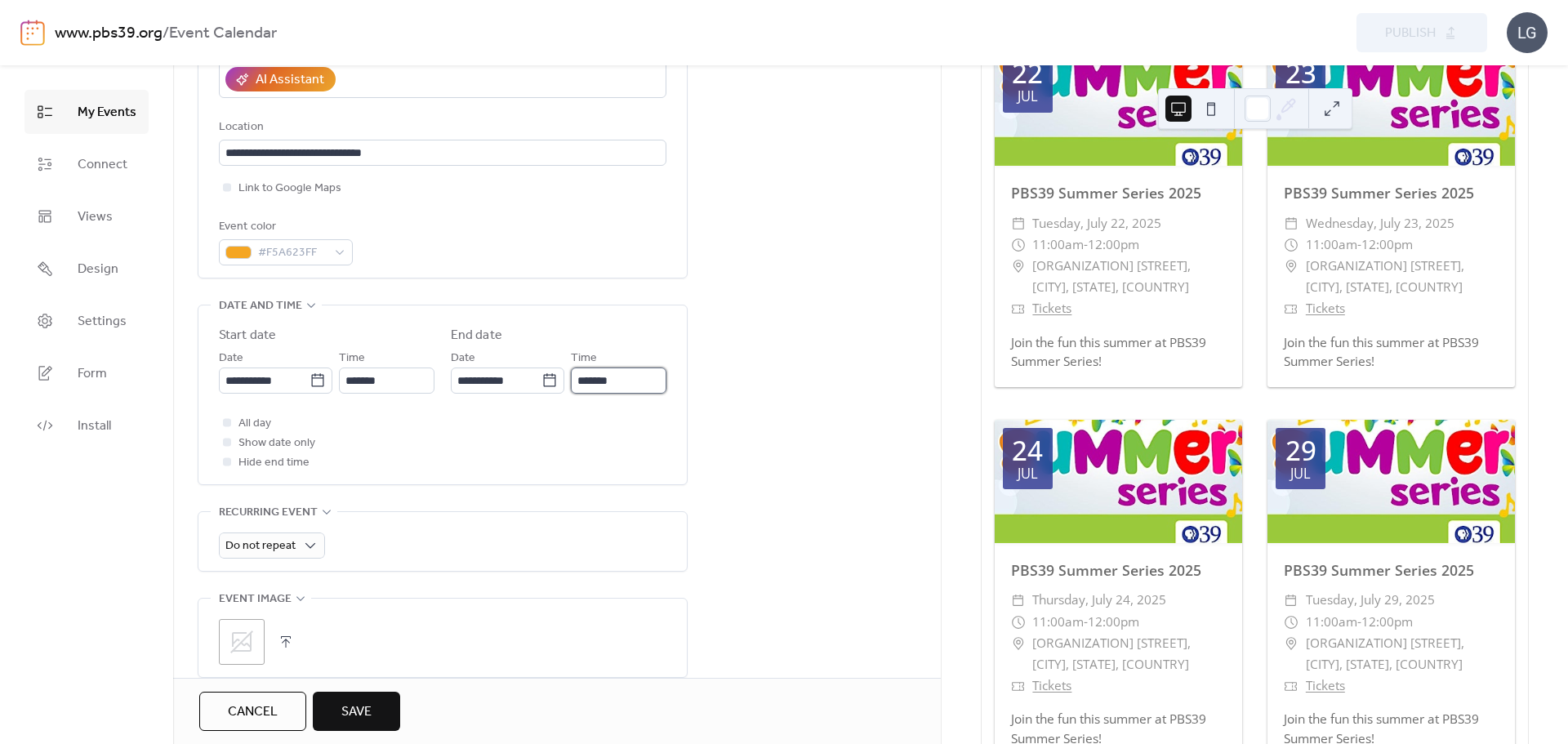 click on "*******" at bounding box center (618, 381) 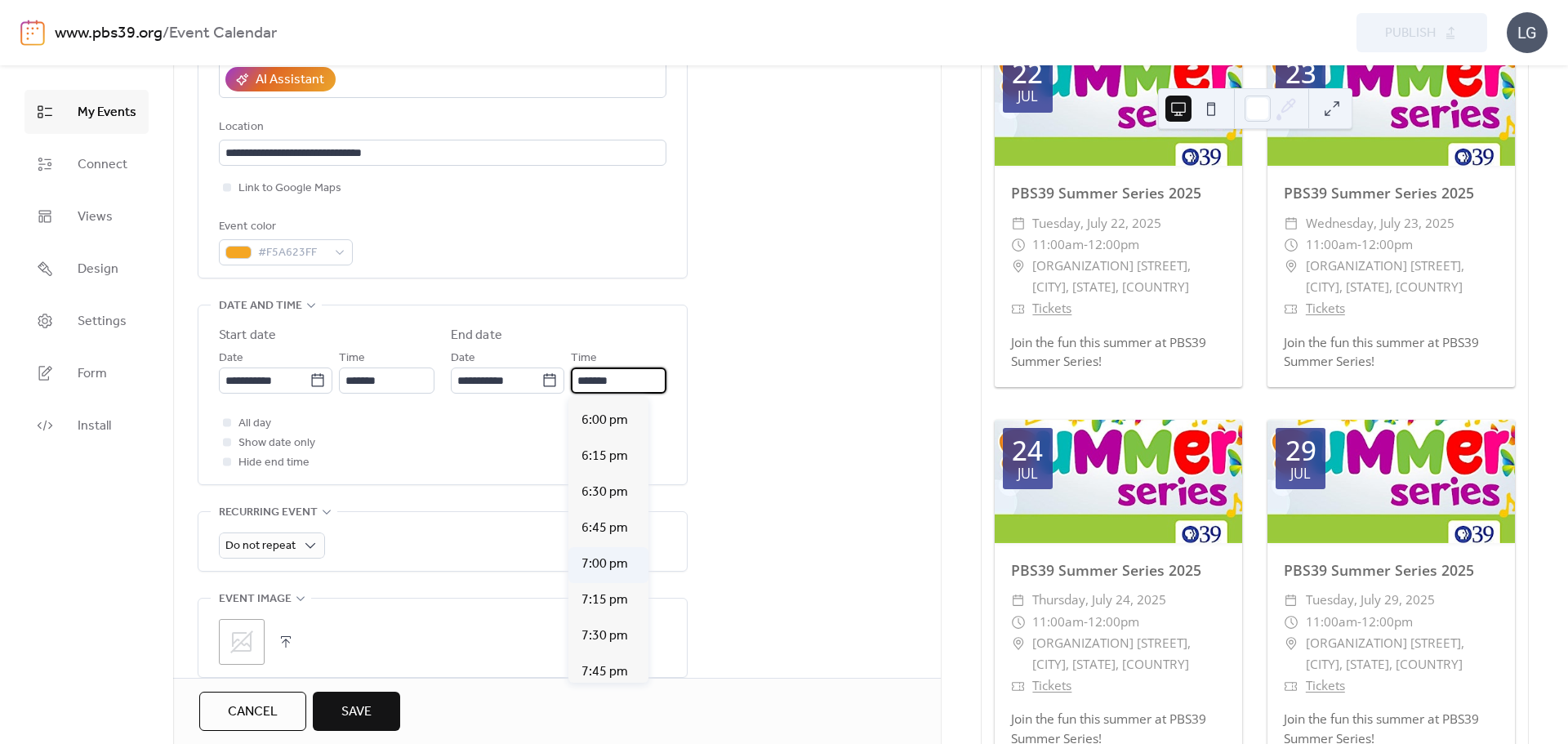 scroll, scrollTop: 327, scrollLeft: 0, axis: vertical 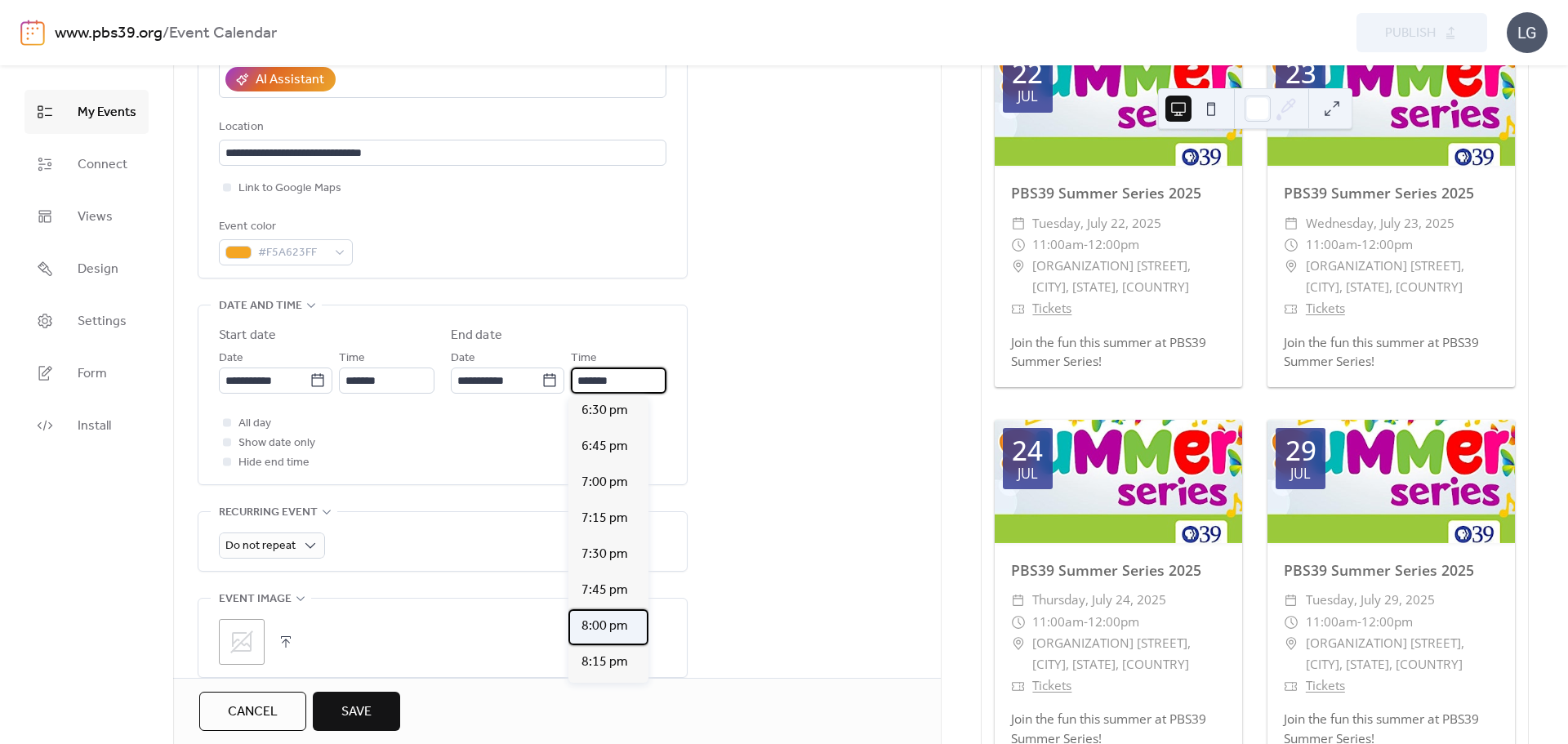click on "8:00 pm" at bounding box center [604, 626] 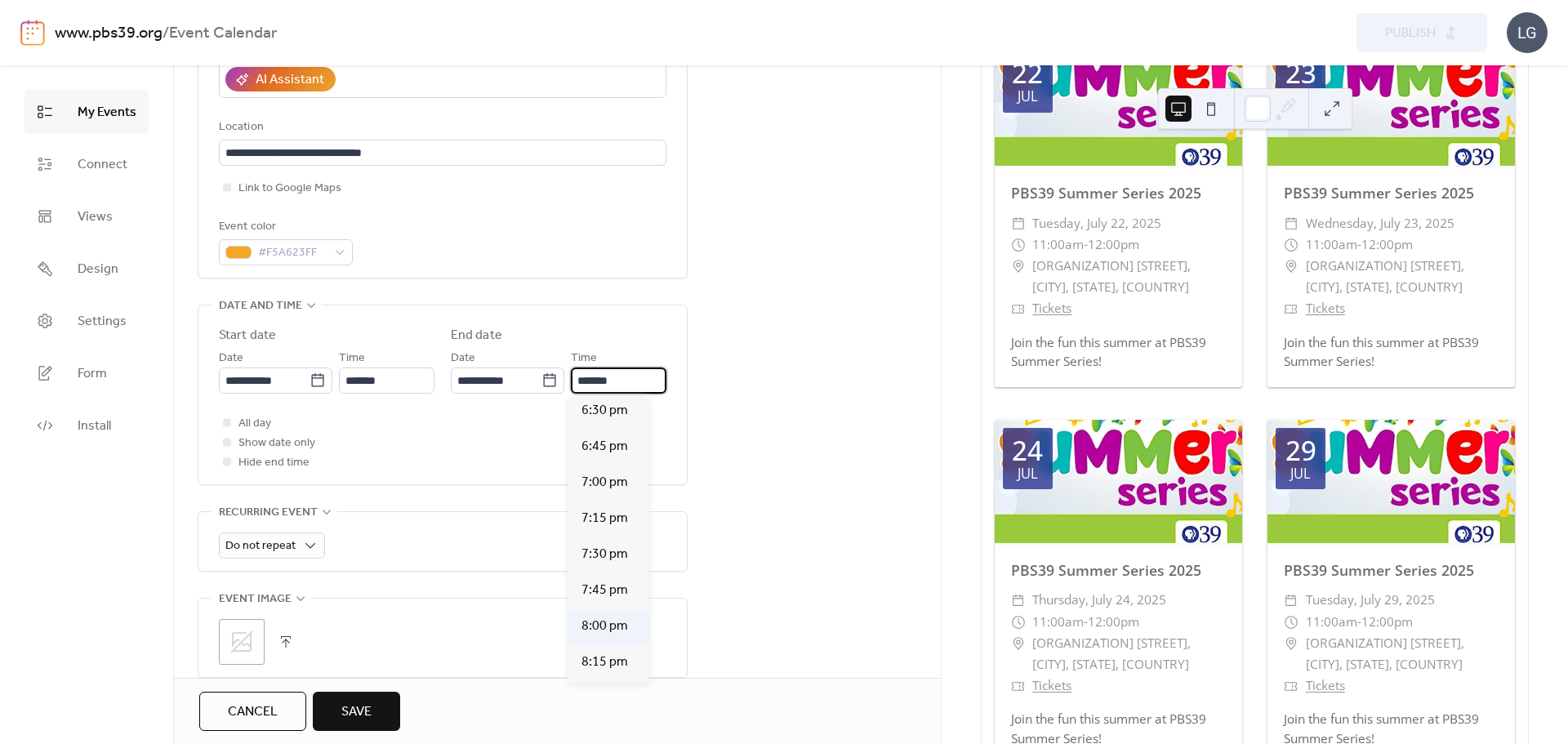 type on "*******" 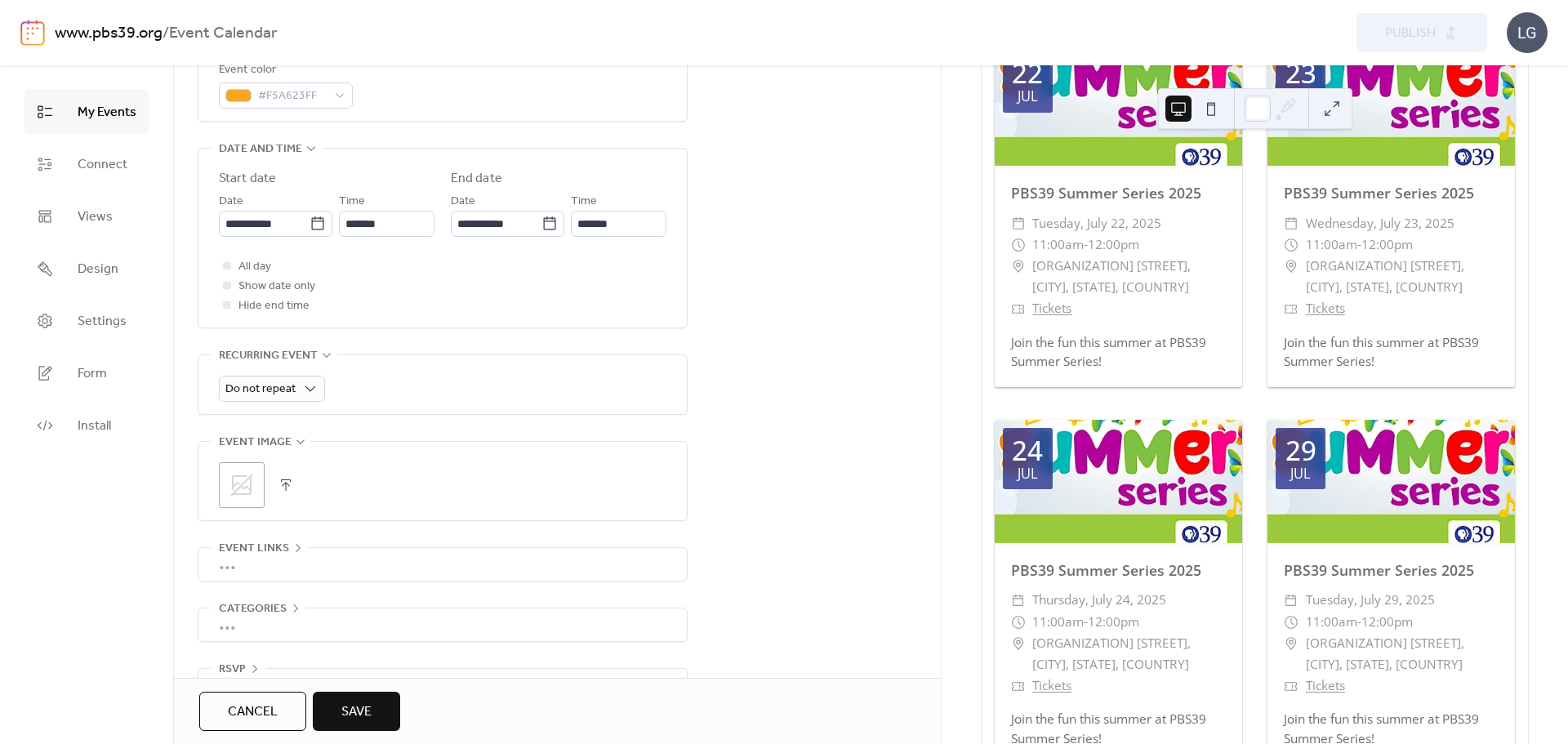 scroll, scrollTop: 490, scrollLeft: 0, axis: vertical 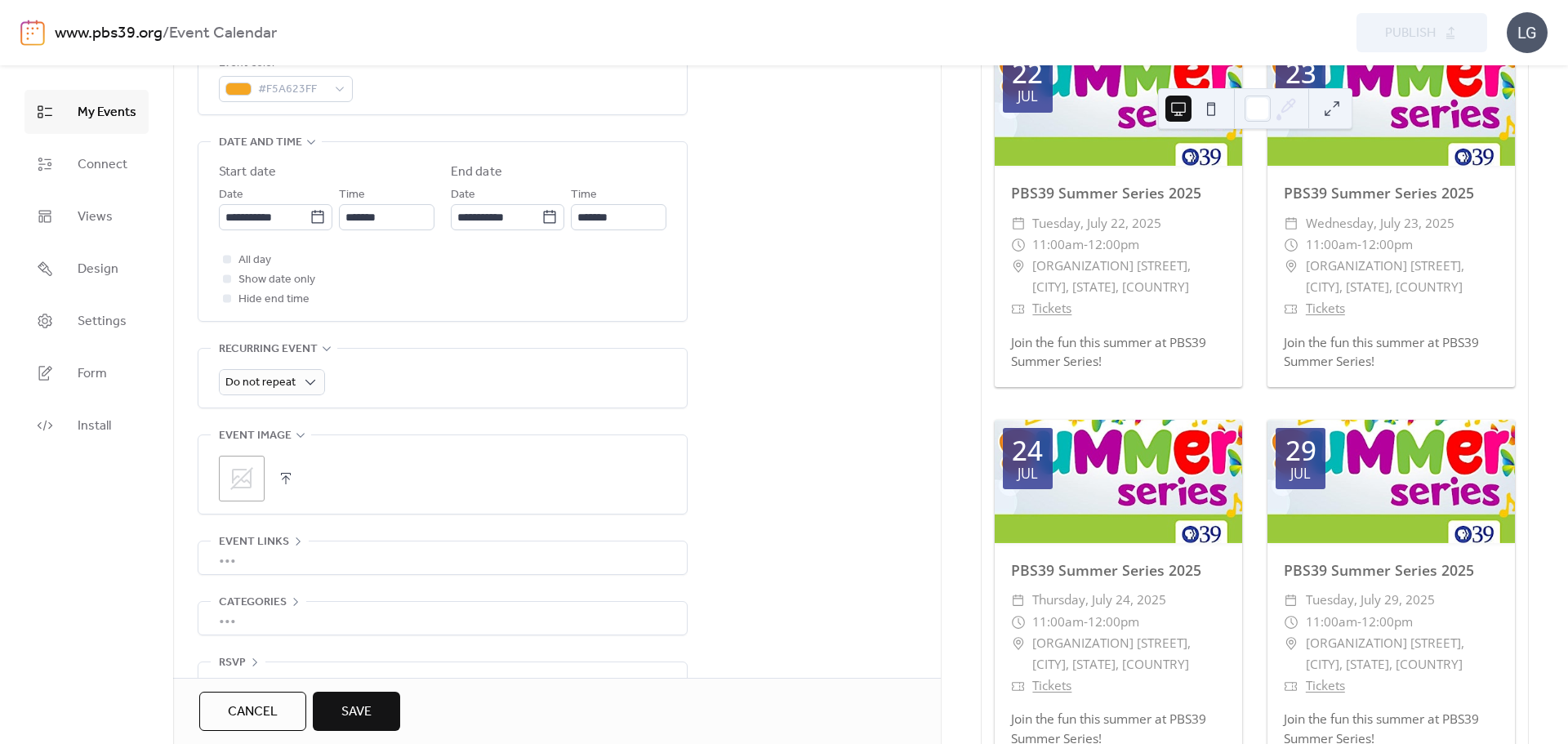 click 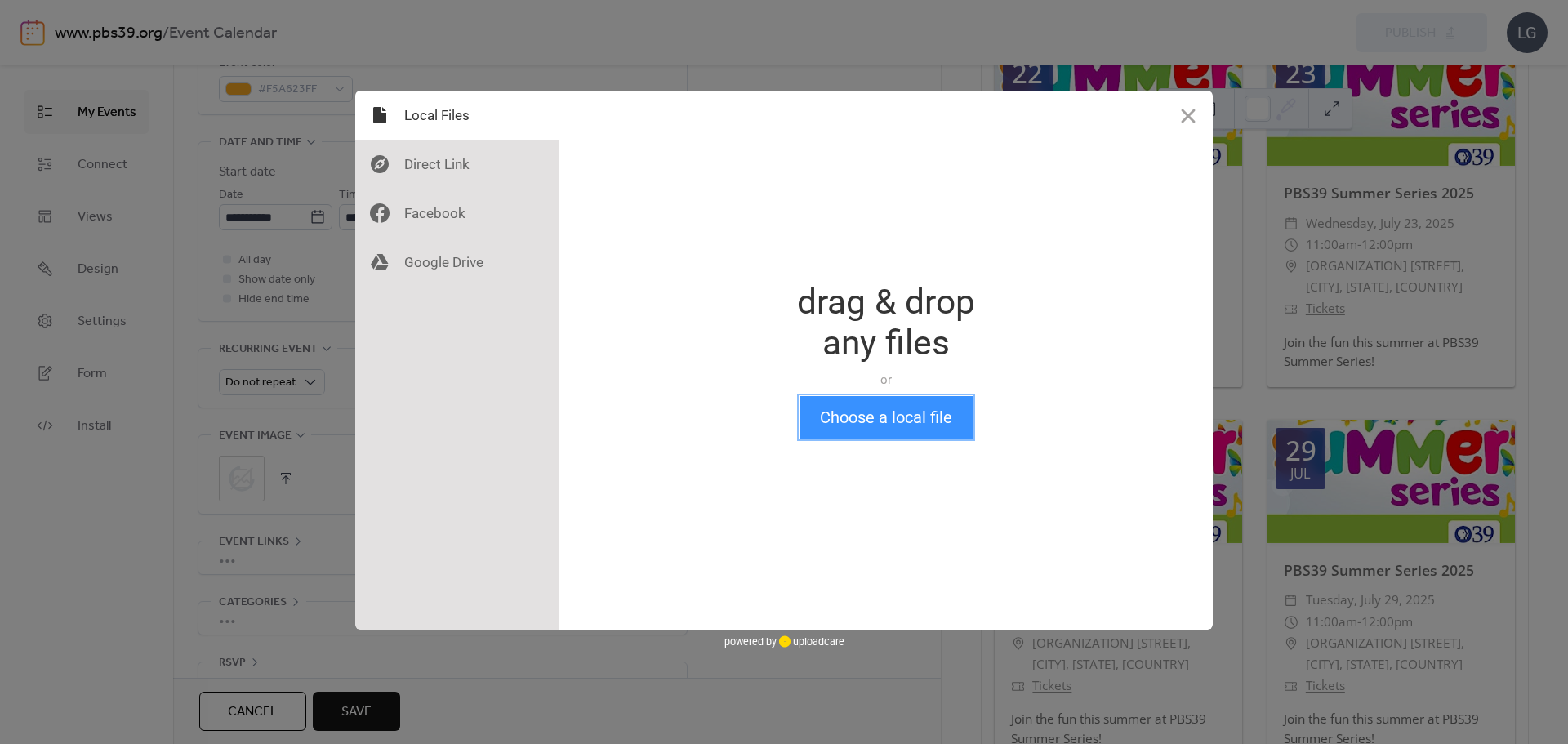 click on "Choose a local file" at bounding box center (886, 417) 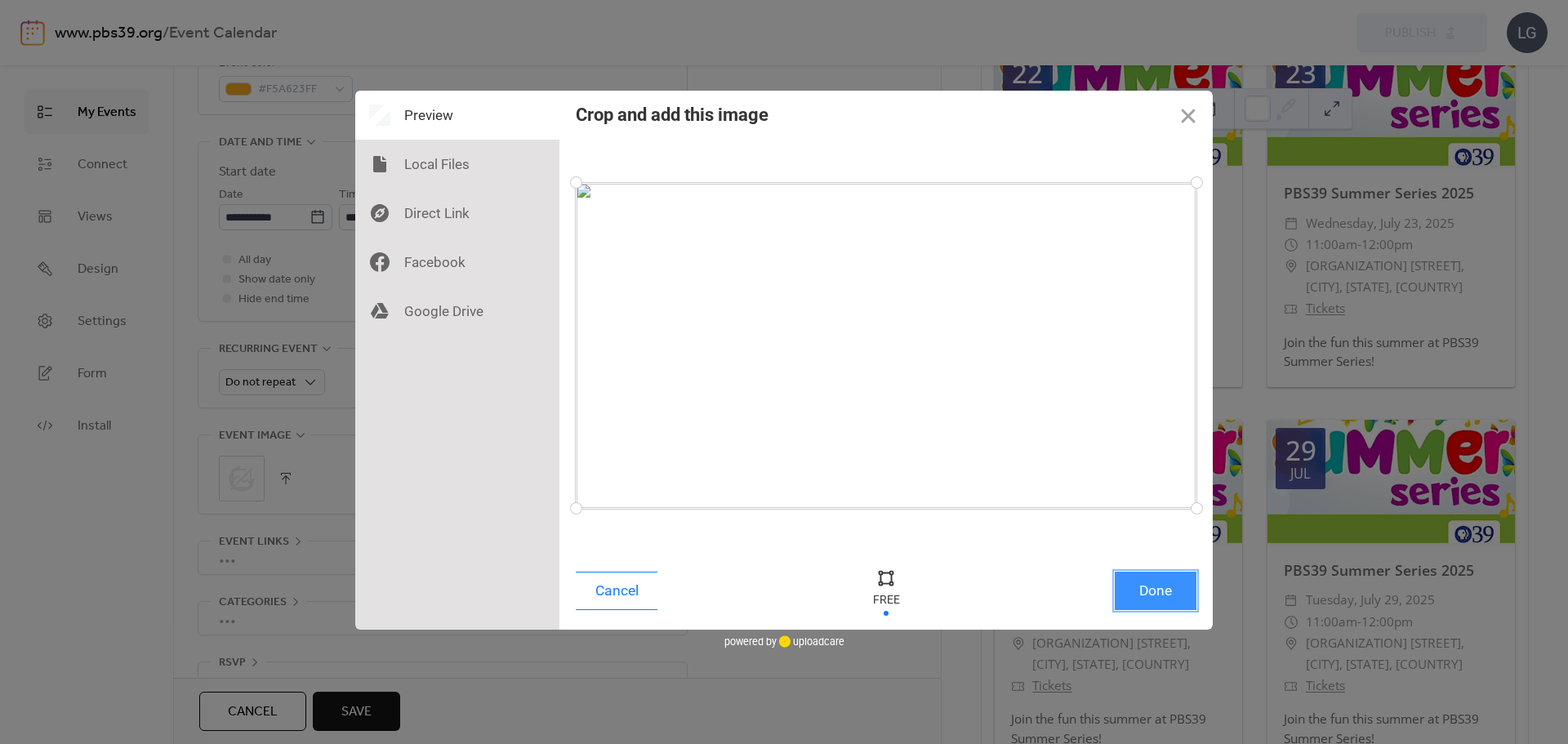 click on "Done" at bounding box center (1156, 590) 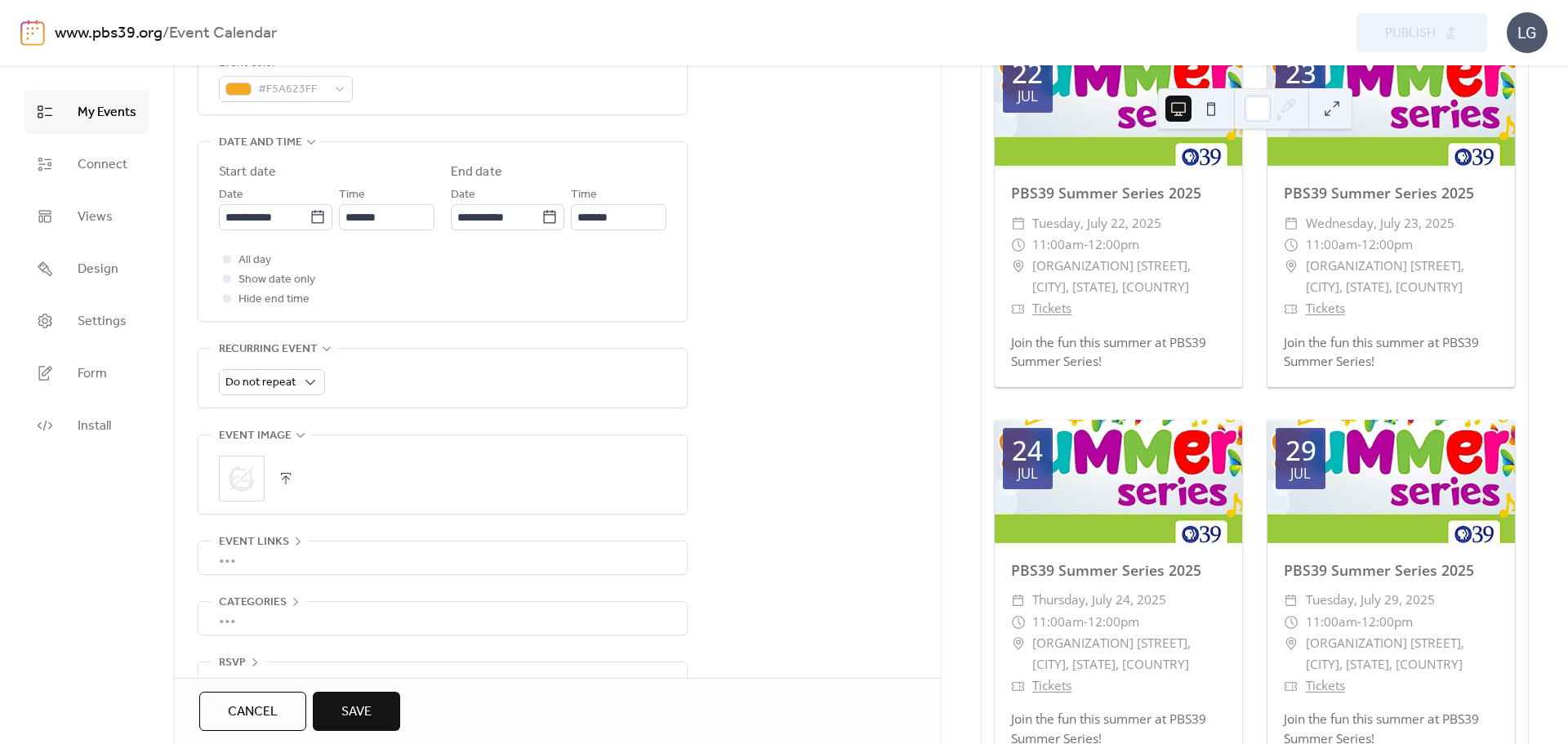 scroll, scrollTop: 529, scrollLeft: 0, axis: vertical 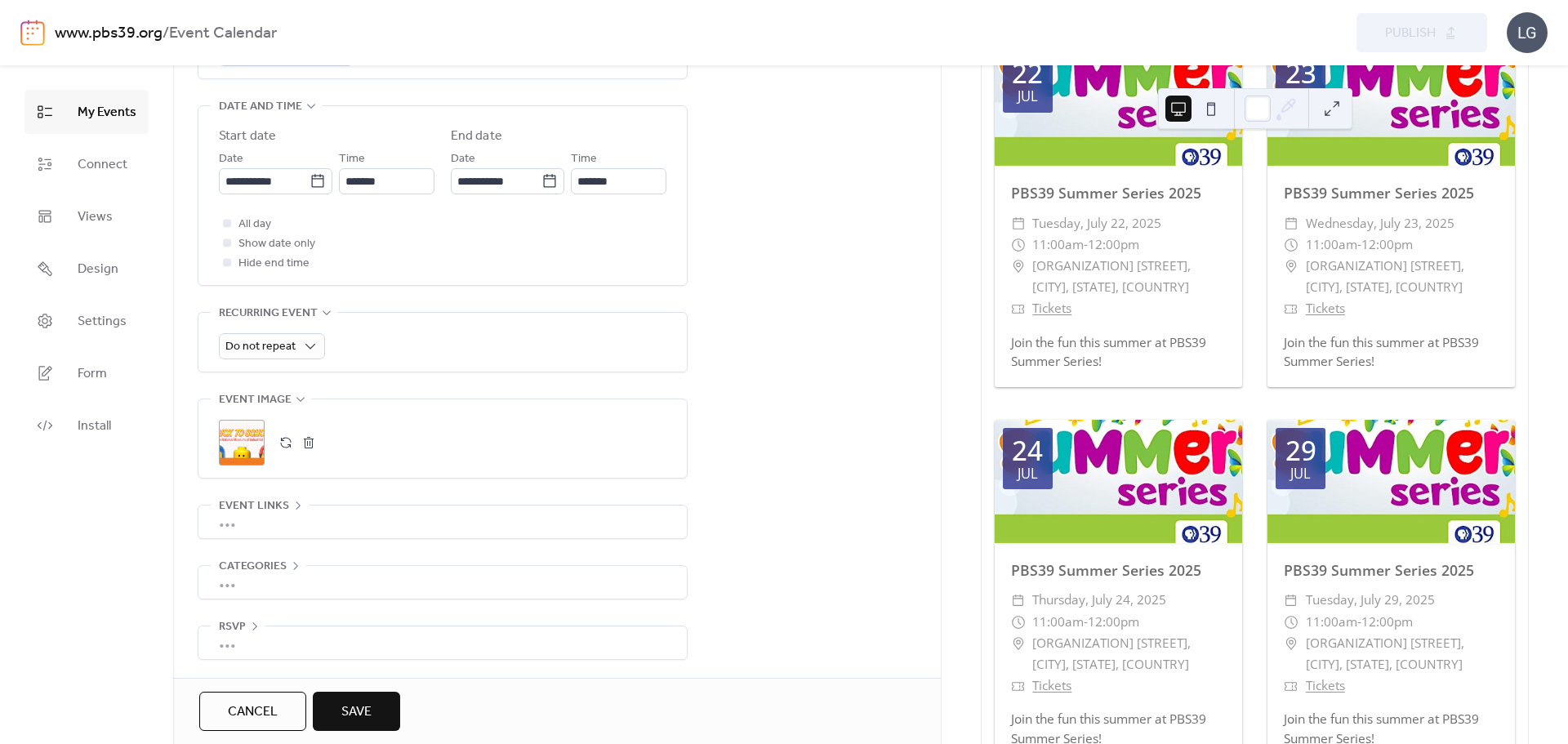 click on "•••" at bounding box center [443, 522] 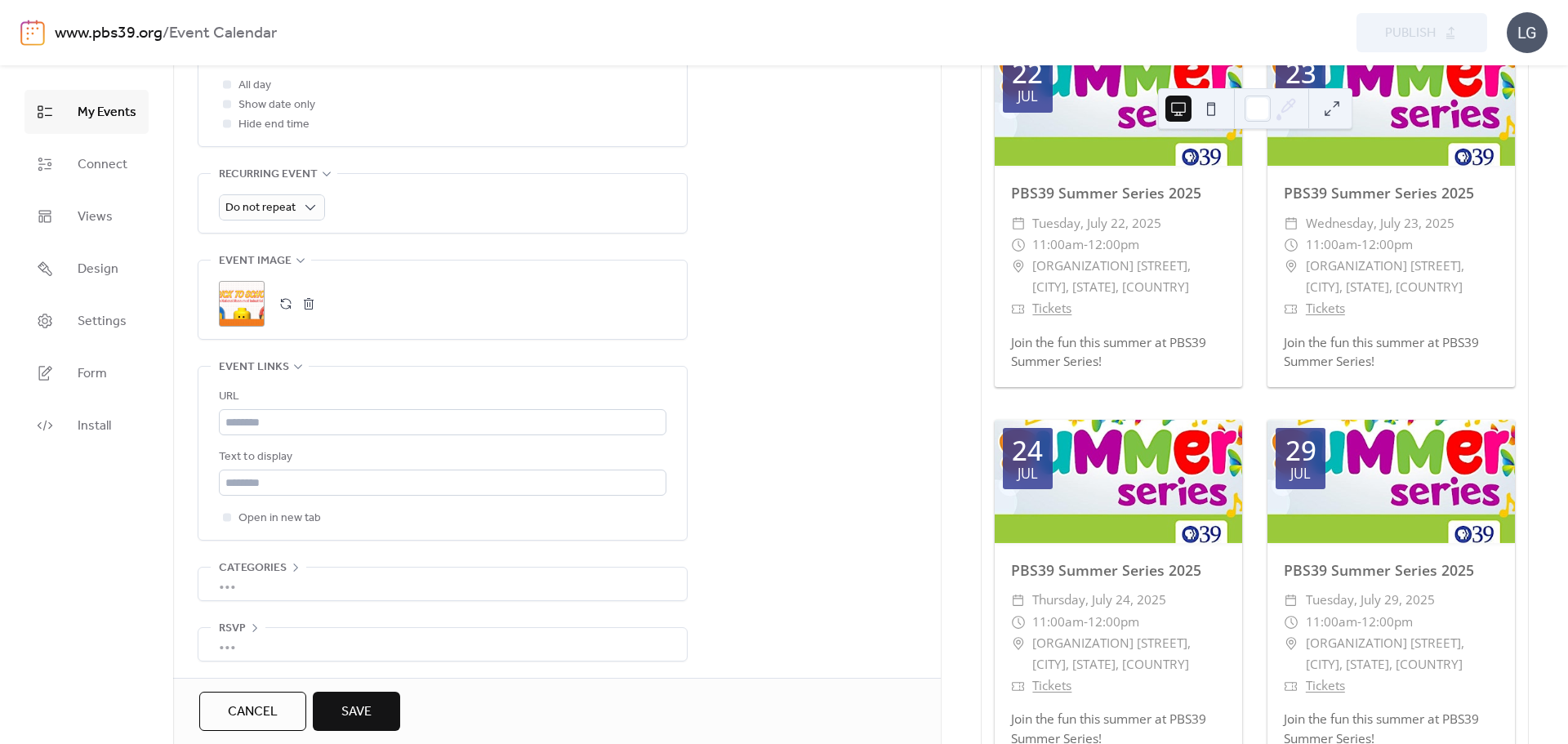 scroll, scrollTop: 670, scrollLeft: 0, axis: vertical 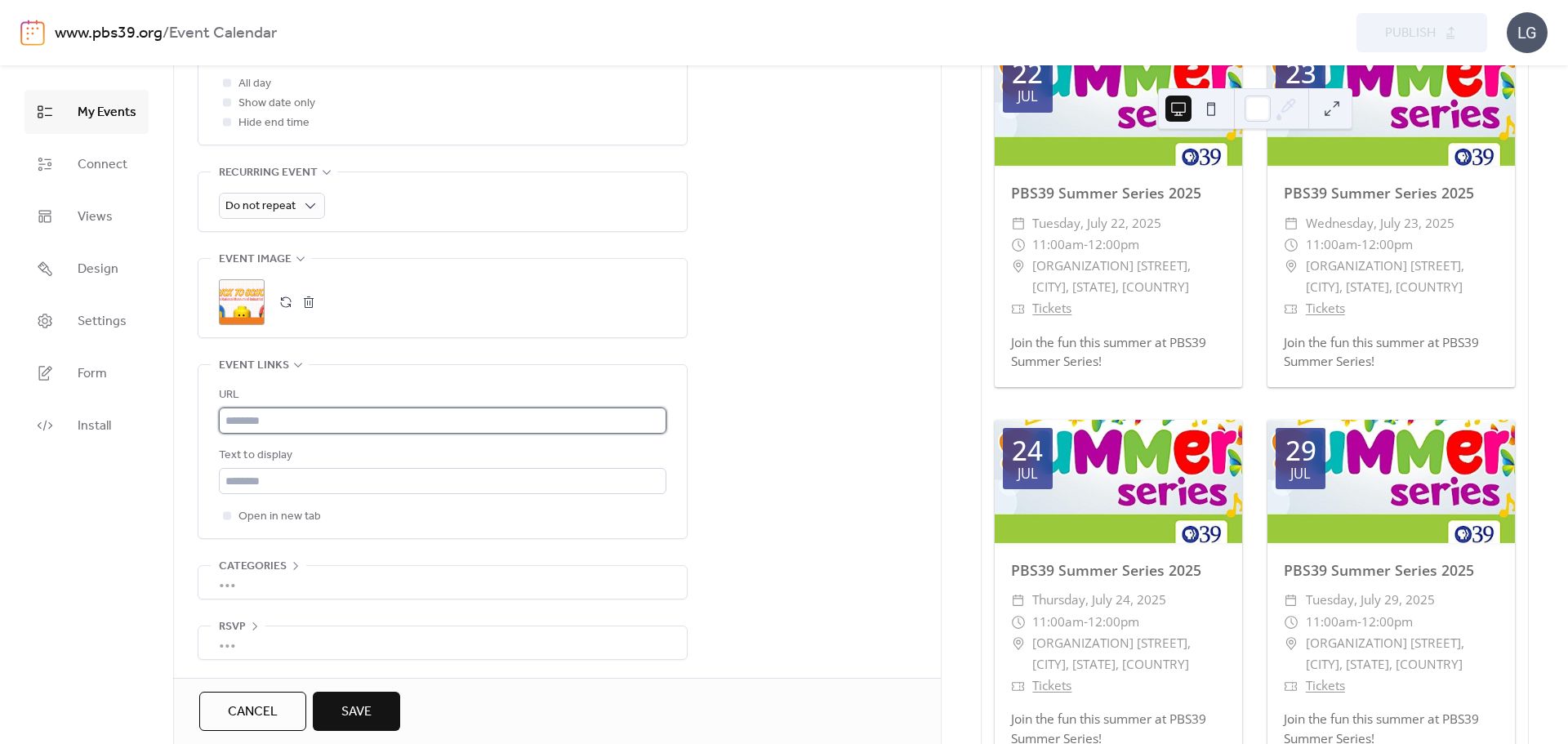 click at bounding box center [443, 421] 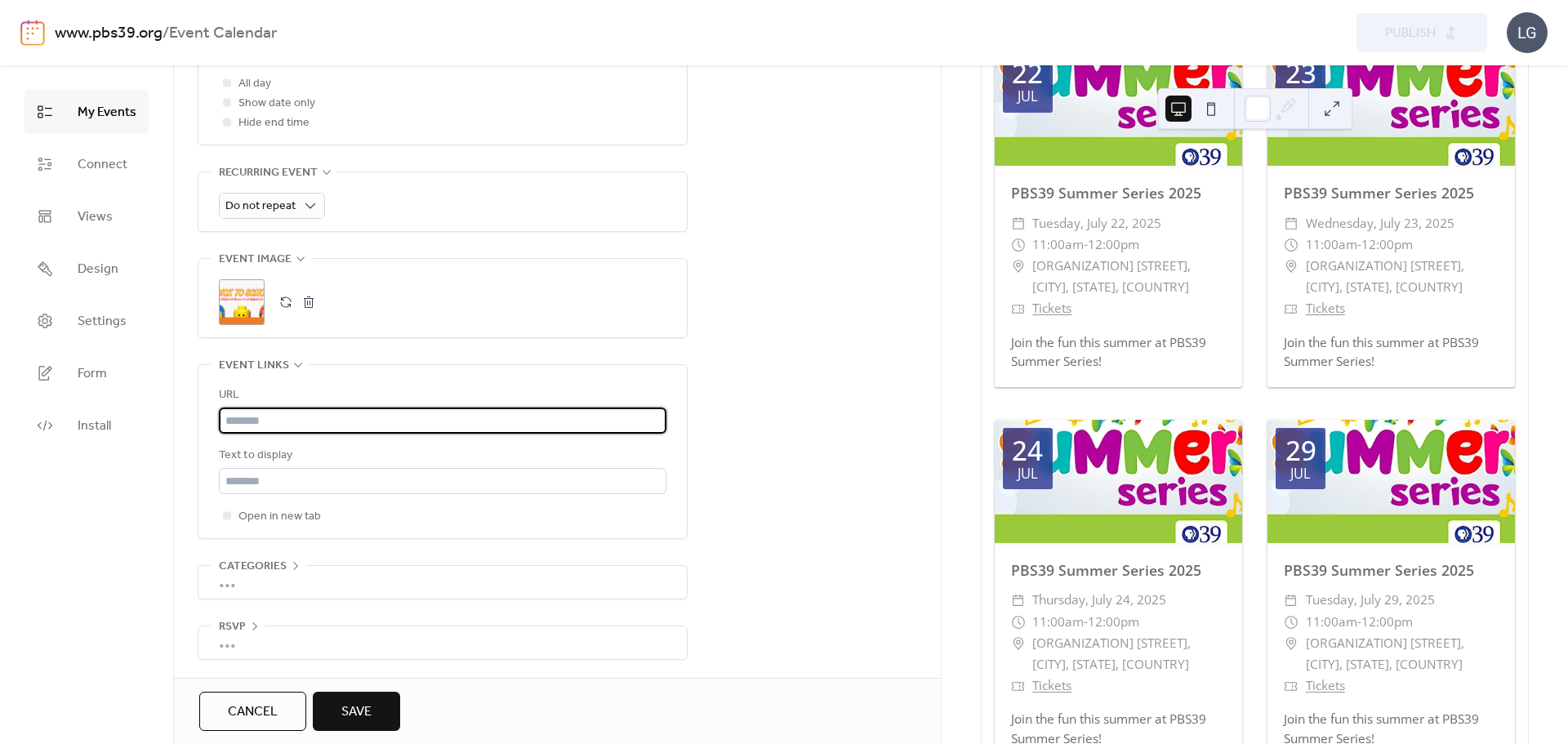 paste on "**********" 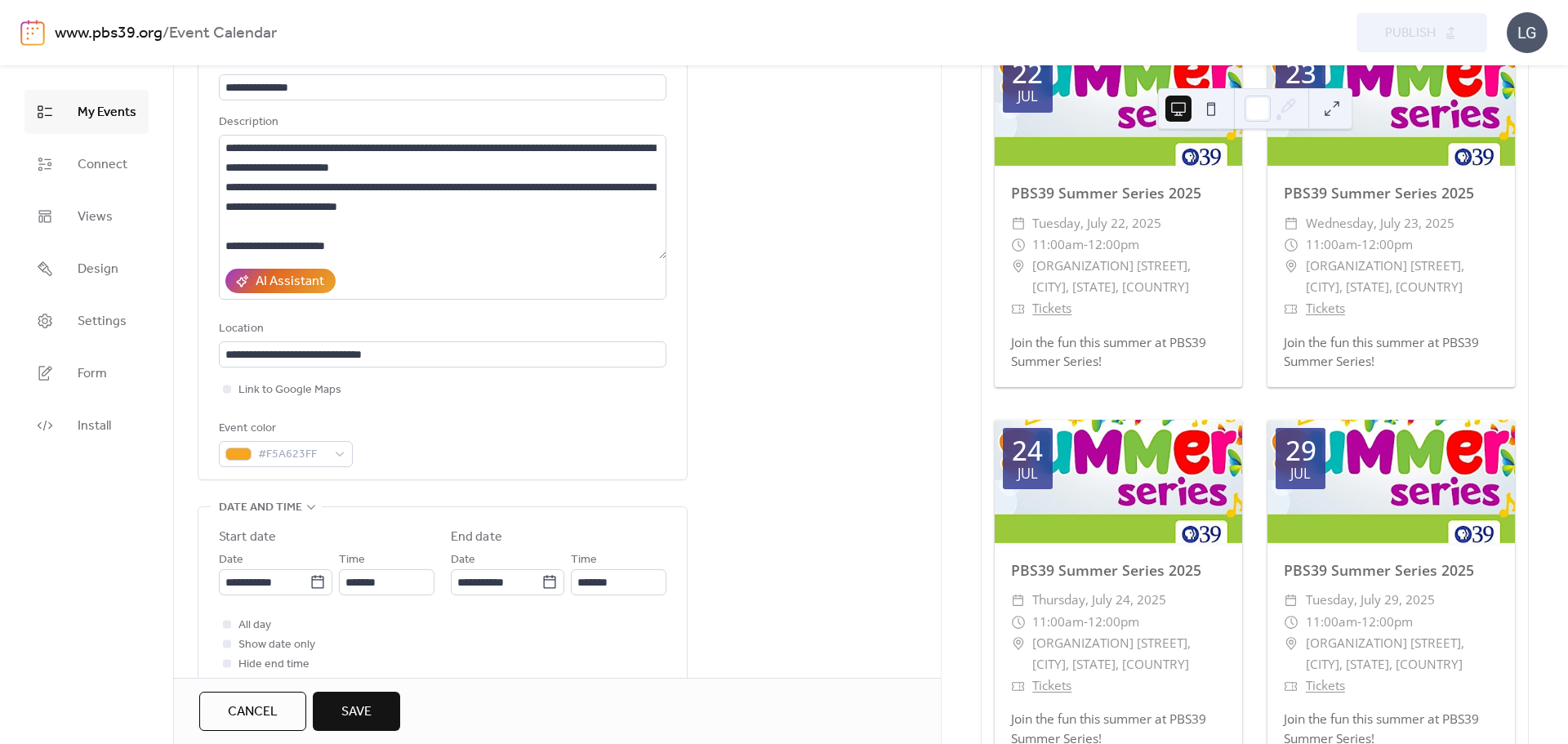 scroll, scrollTop: 408, scrollLeft: 0, axis: vertical 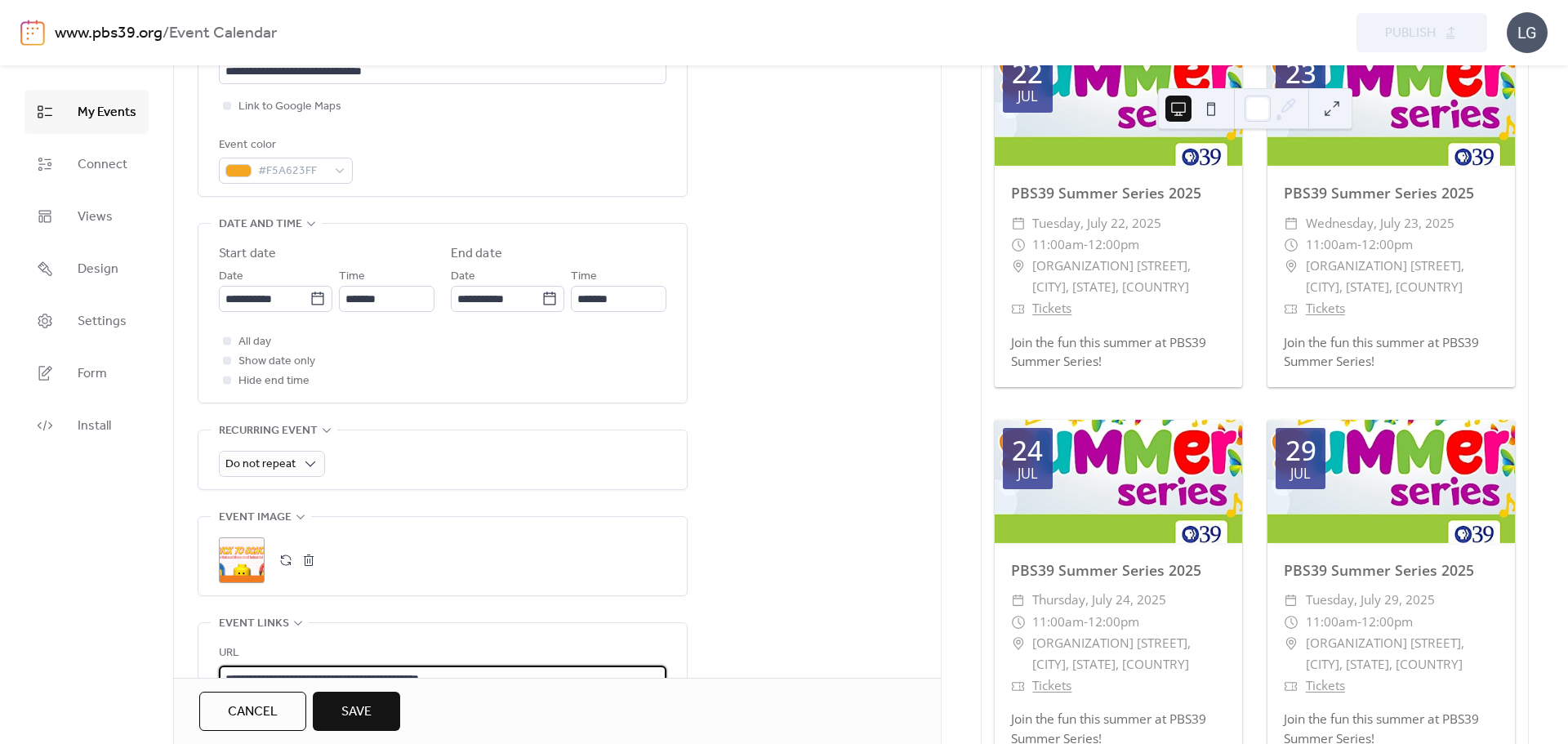 type on "**********" 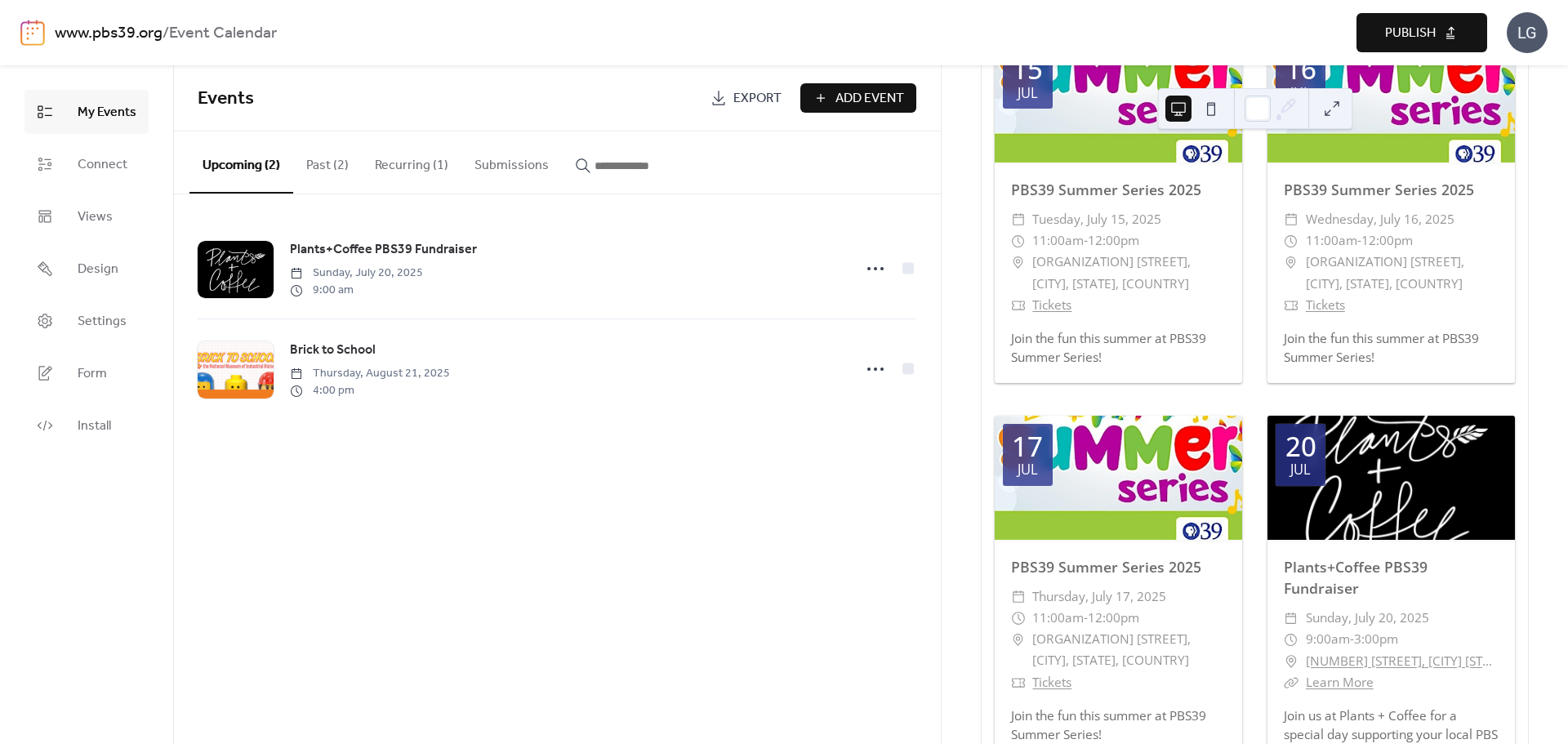 scroll, scrollTop: 0, scrollLeft: 0, axis: both 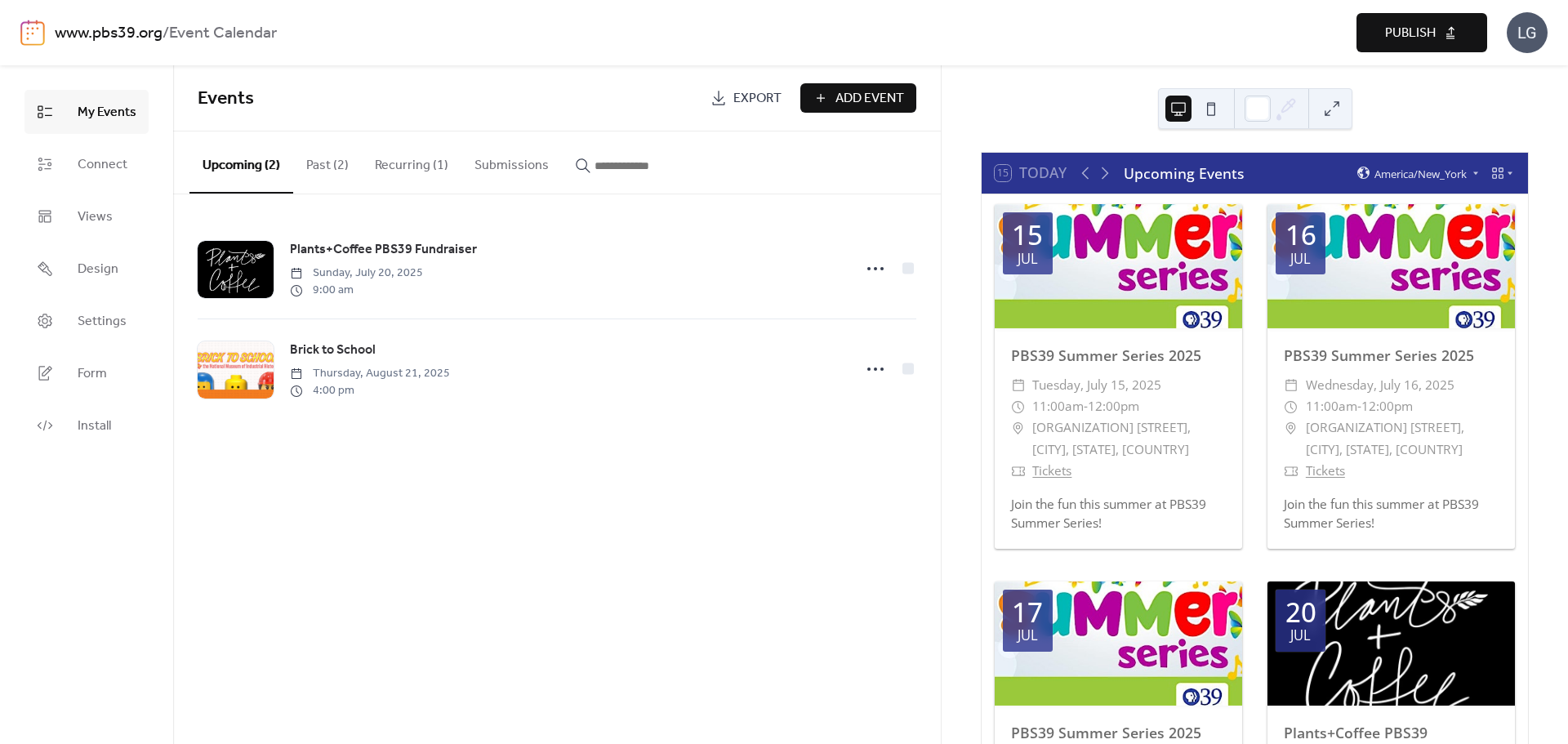 click on "Publish" at bounding box center (1422, 33) 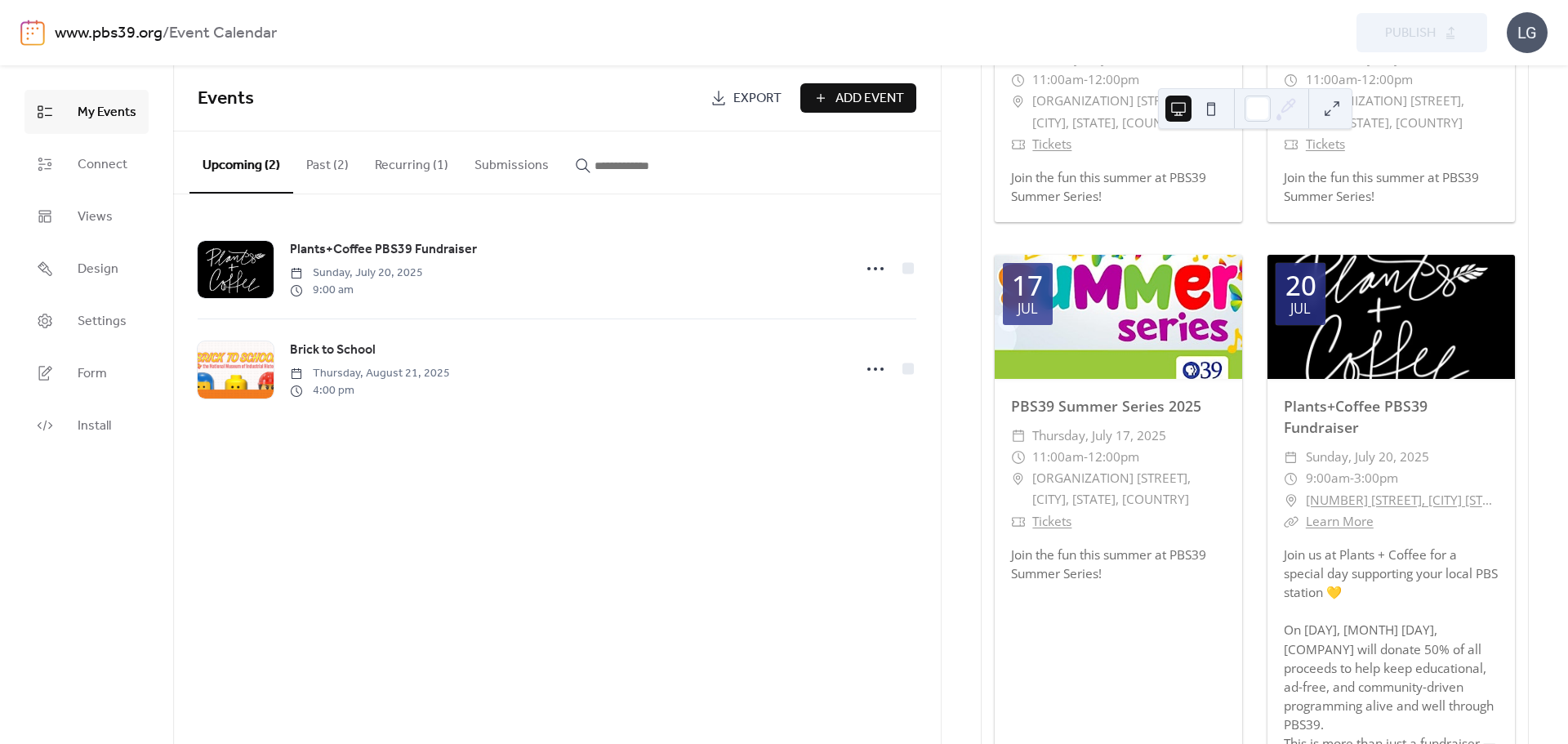 scroll, scrollTop: 0, scrollLeft: 0, axis: both 